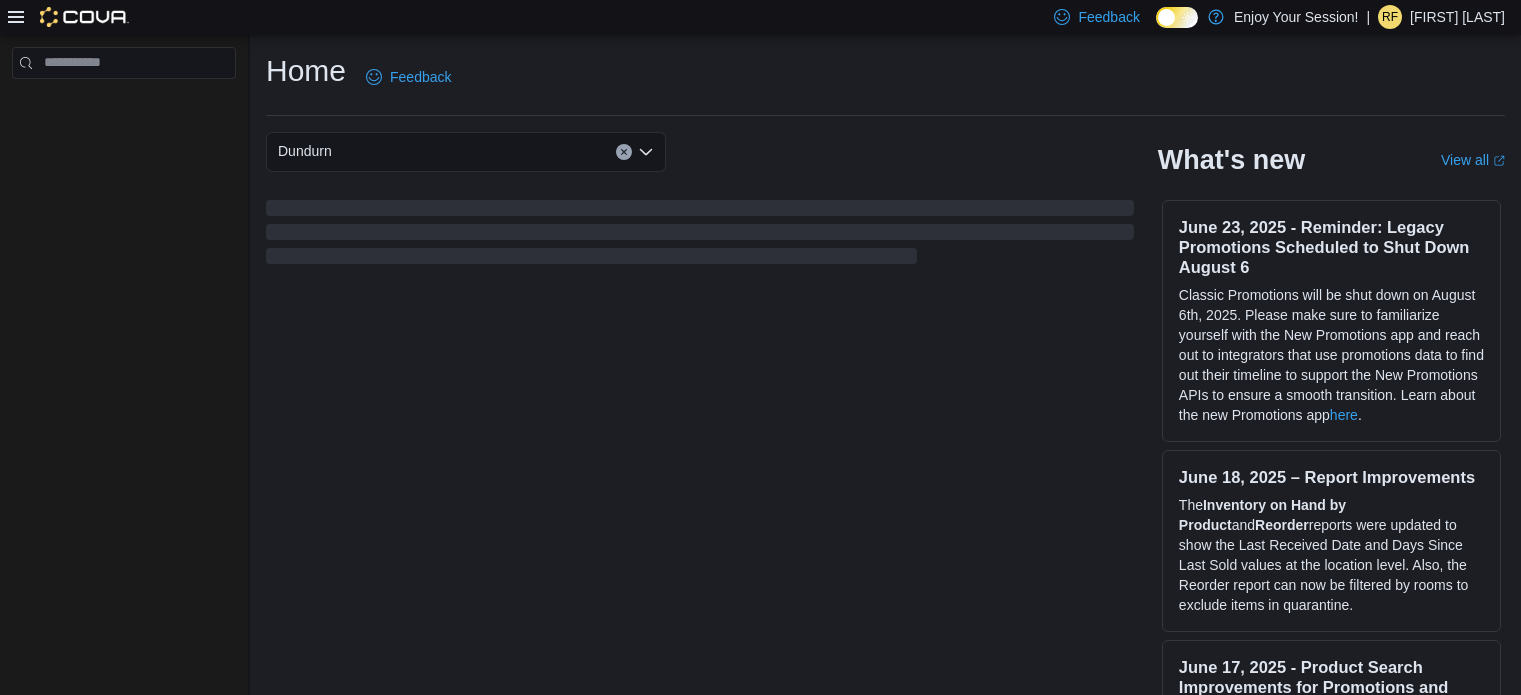 scroll, scrollTop: 0, scrollLeft: 0, axis: both 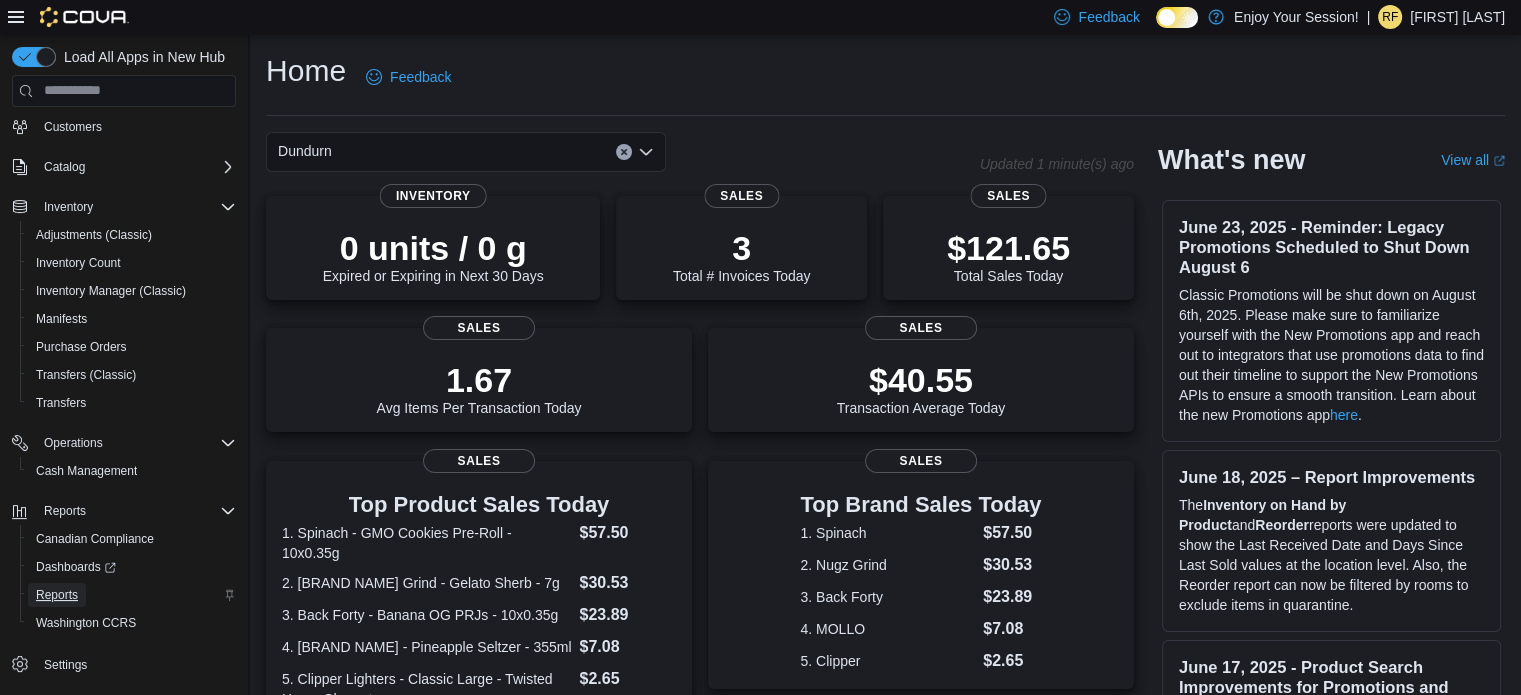 click on "Reports" at bounding box center (57, 595) 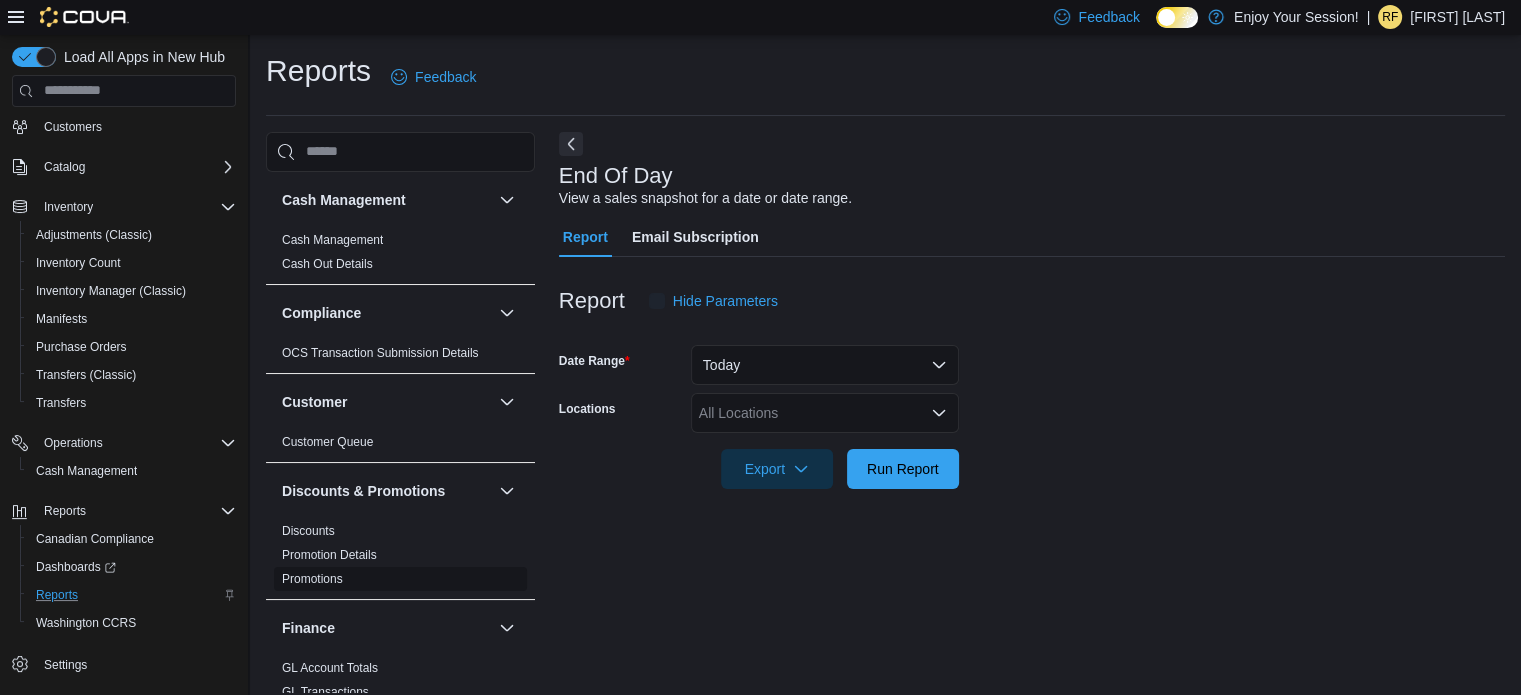 scroll, scrollTop: 13, scrollLeft: 0, axis: vertical 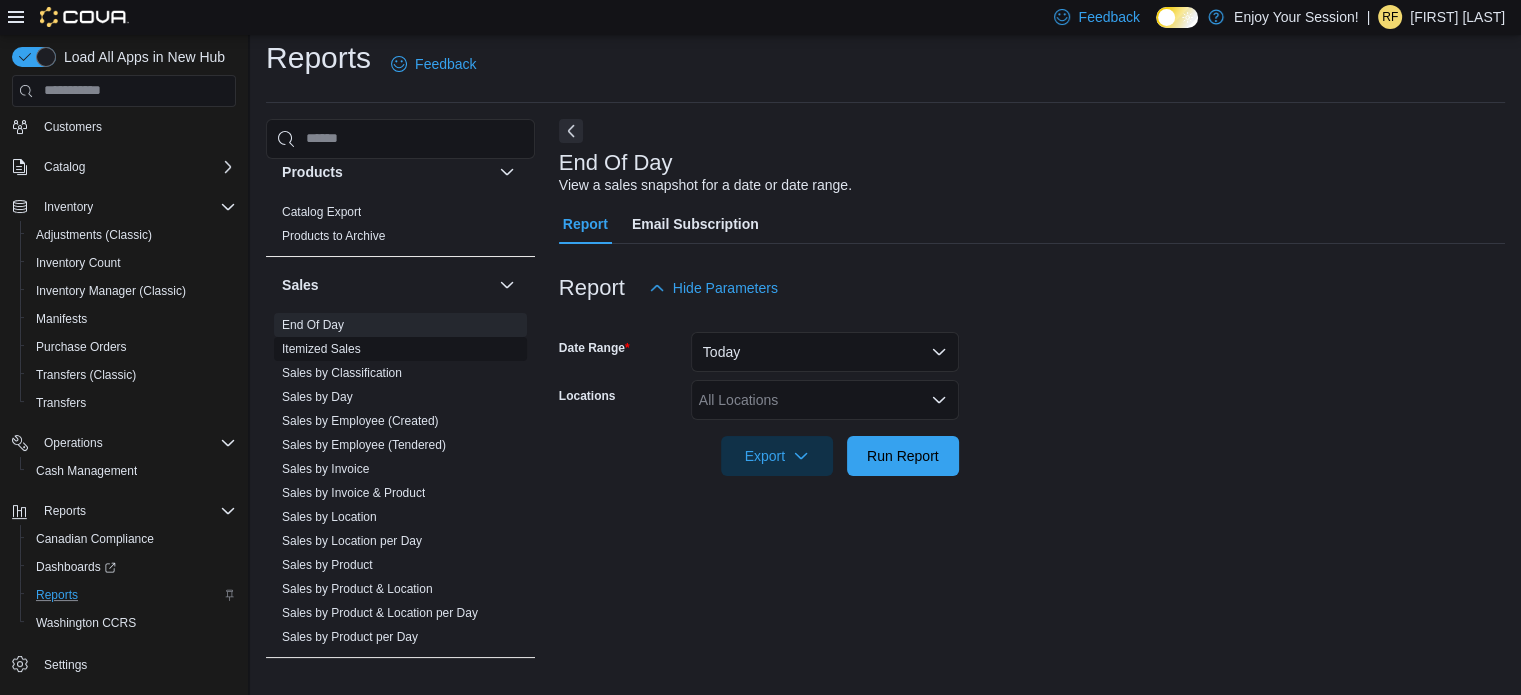click on "Itemized Sales" at bounding box center (321, 349) 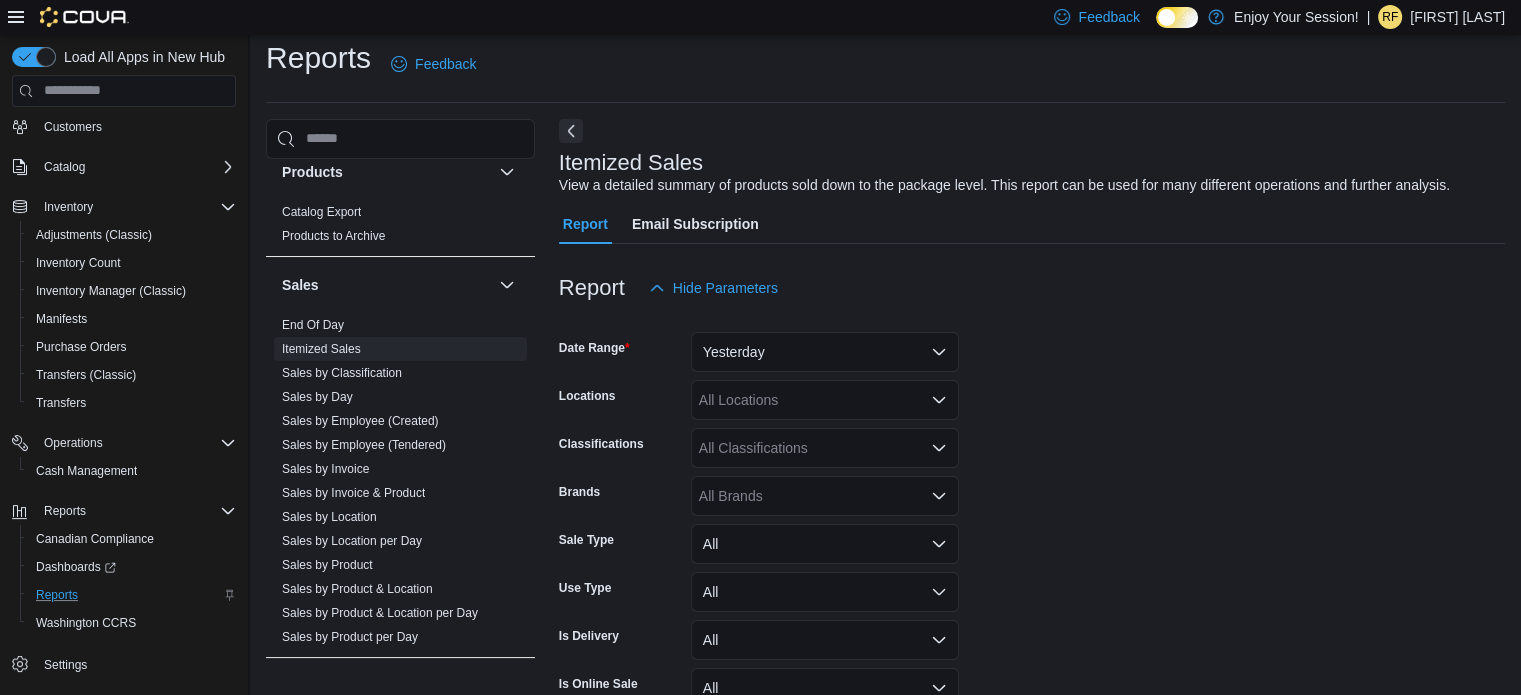 scroll, scrollTop: 46, scrollLeft: 0, axis: vertical 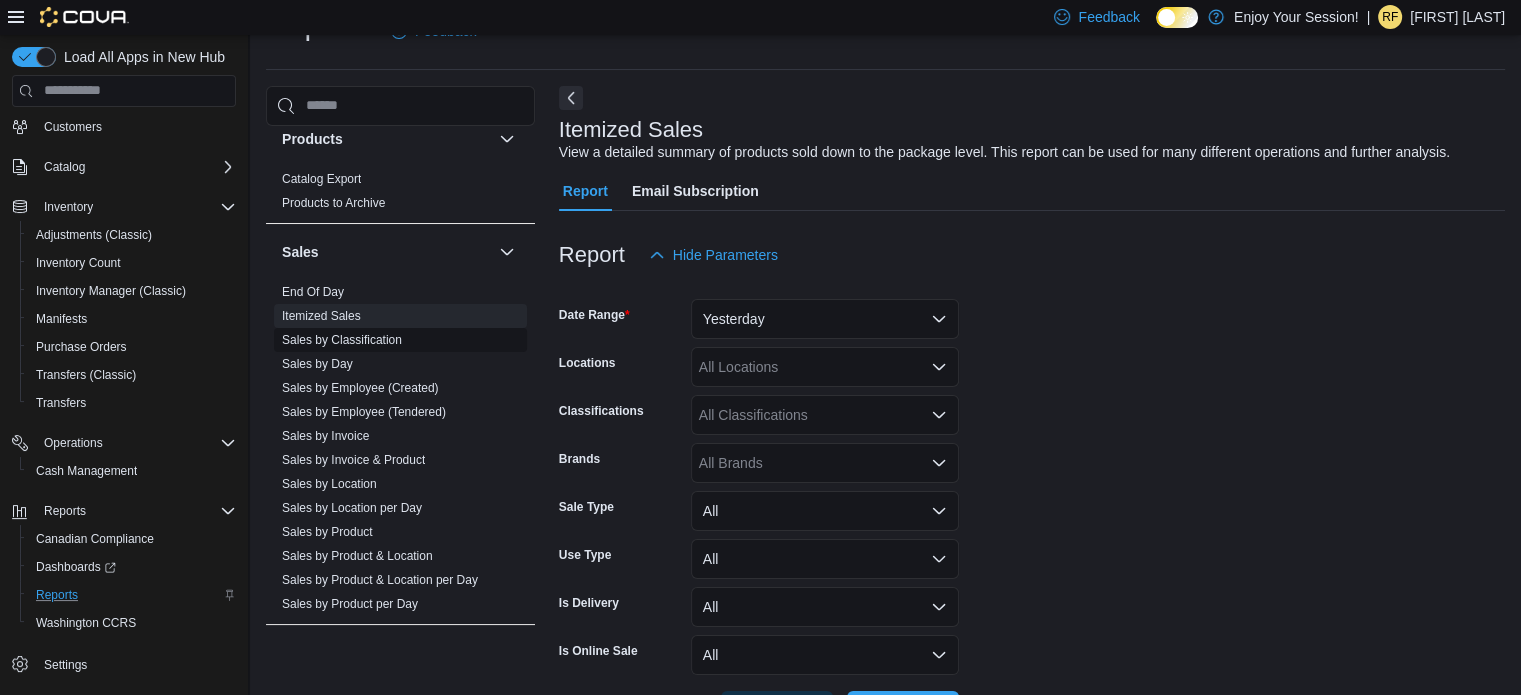 click on "Sales by Classification" at bounding box center [342, 340] 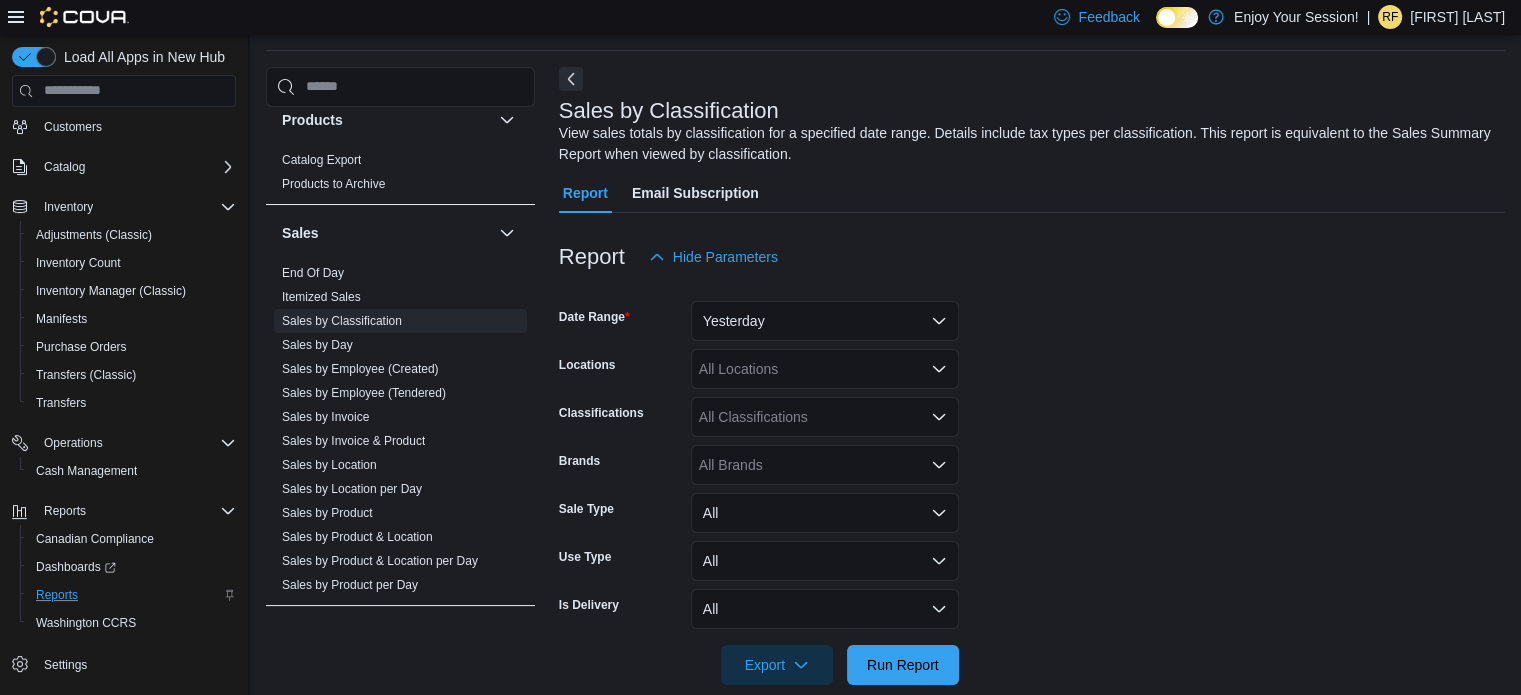 scroll, scrollTop: 67, scrollLeft: 0, axis: vertical 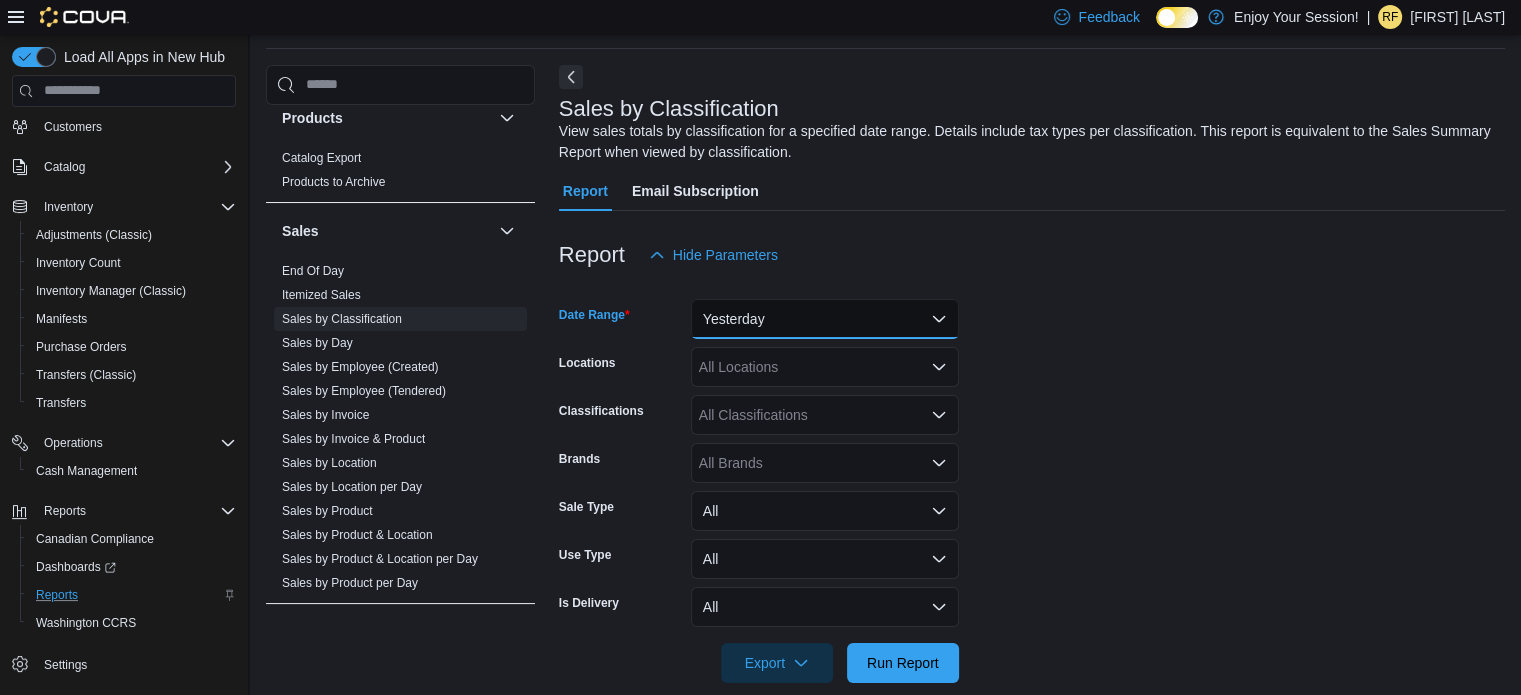 click on "Yesterday" at bounding box center (825, 319) 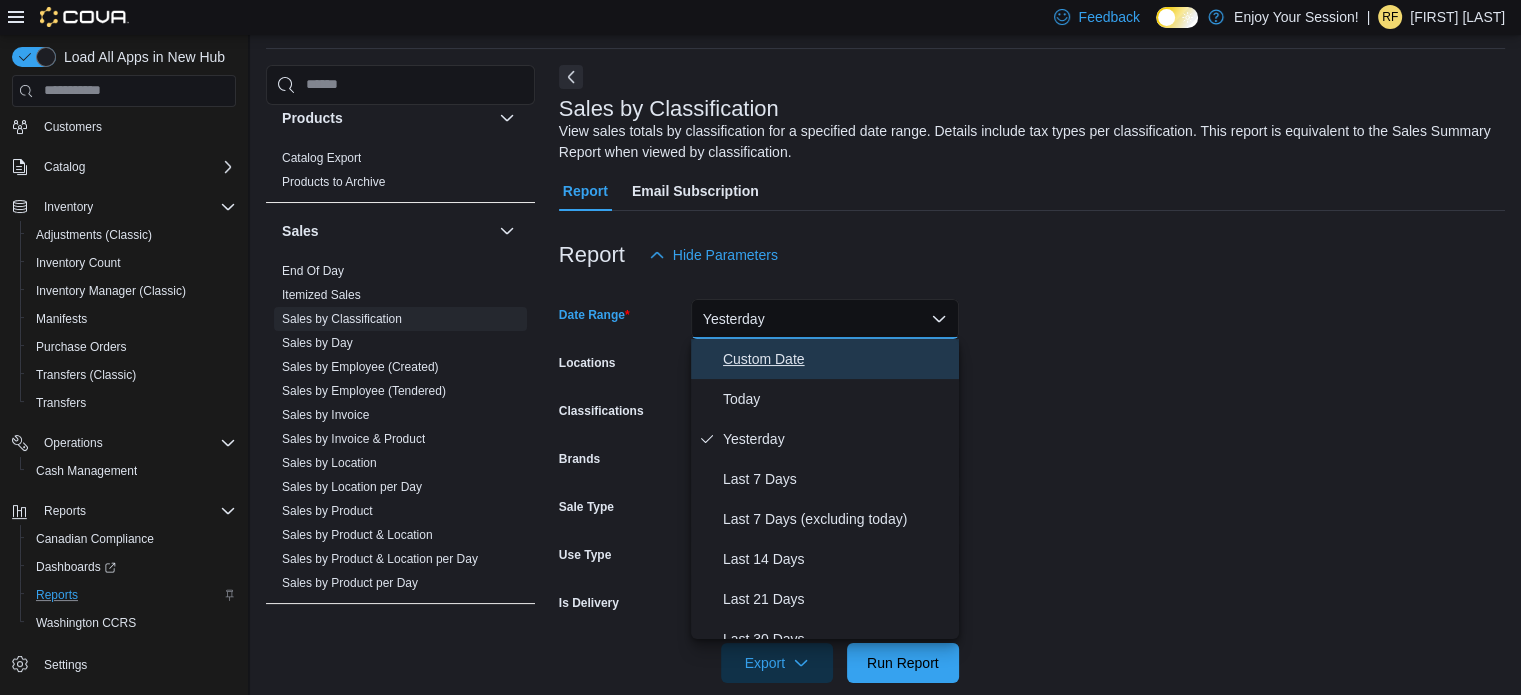 click on "Custom Date" at bounding box center (837, 359) 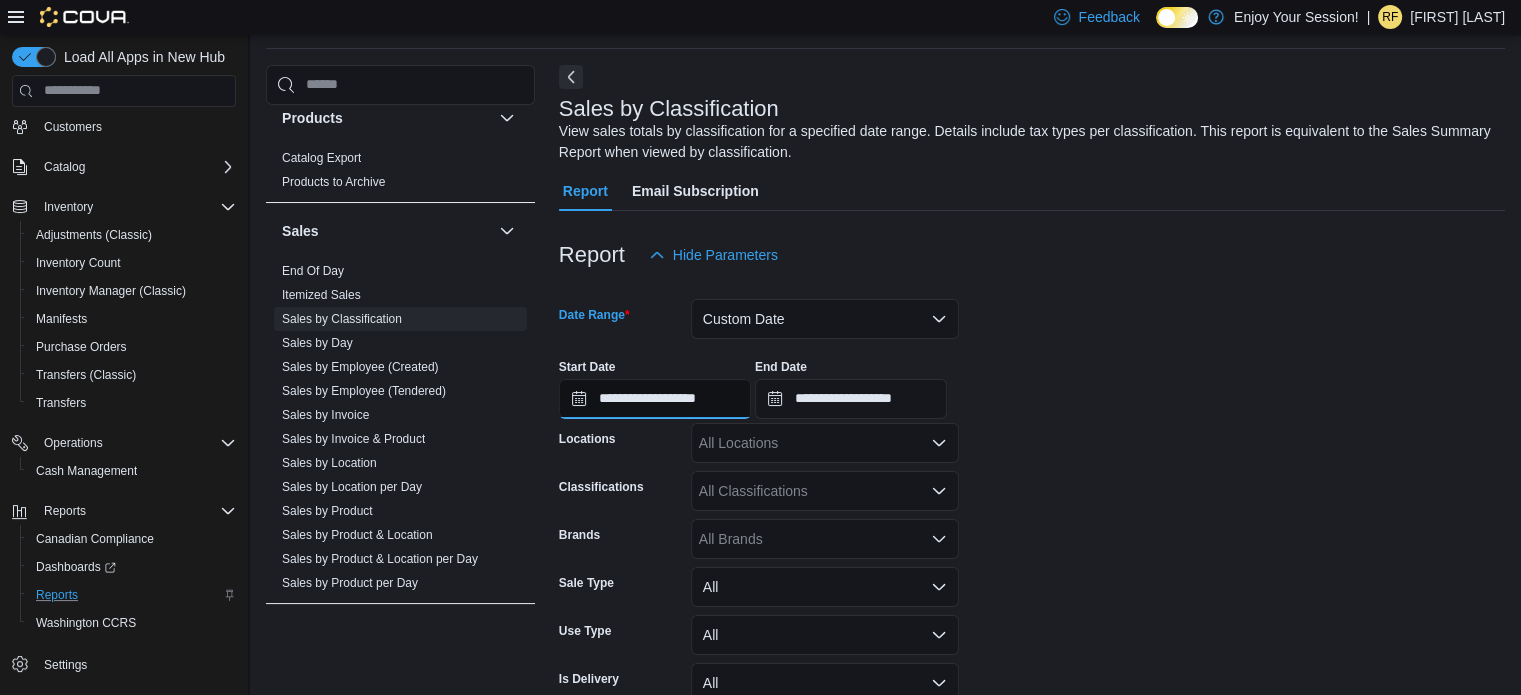 click on "**********" at bounding box center [655, 399] 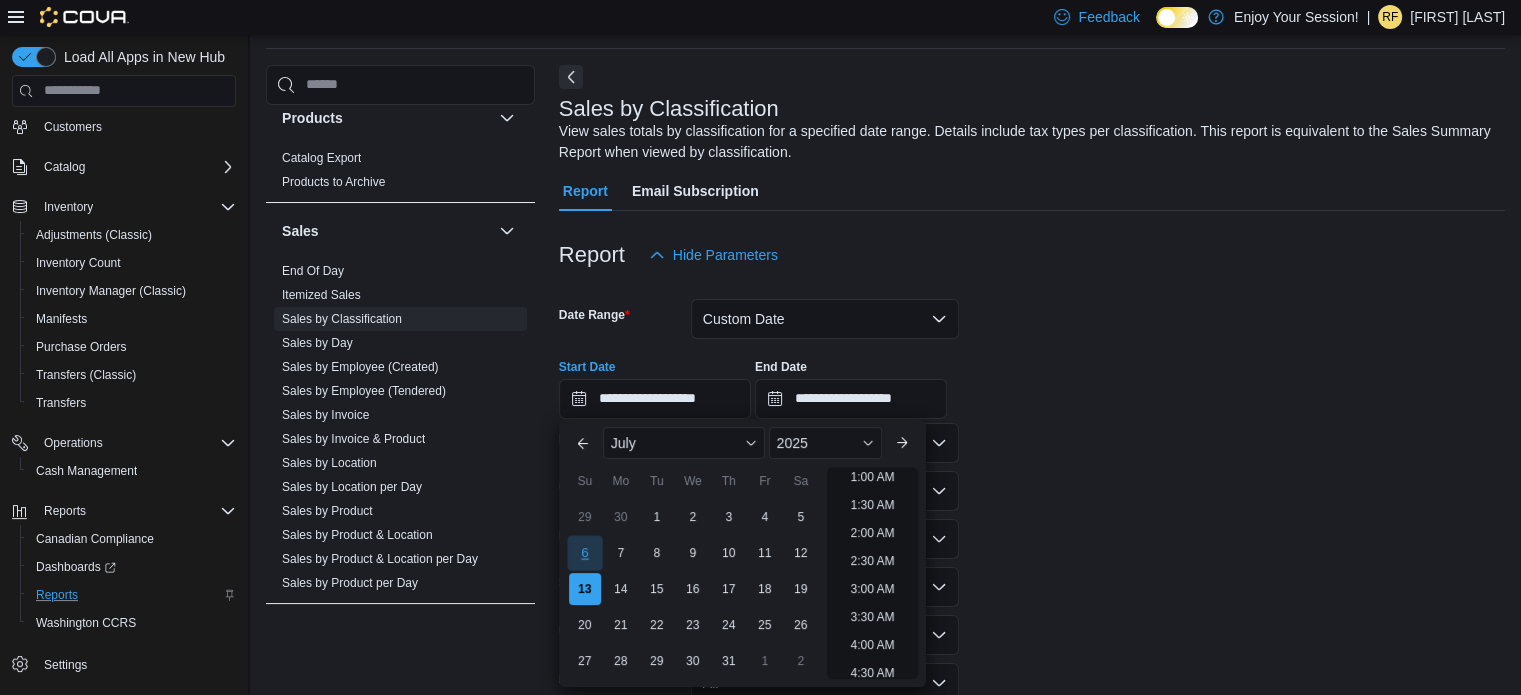 click on "6" at bounding box center [584, 552] 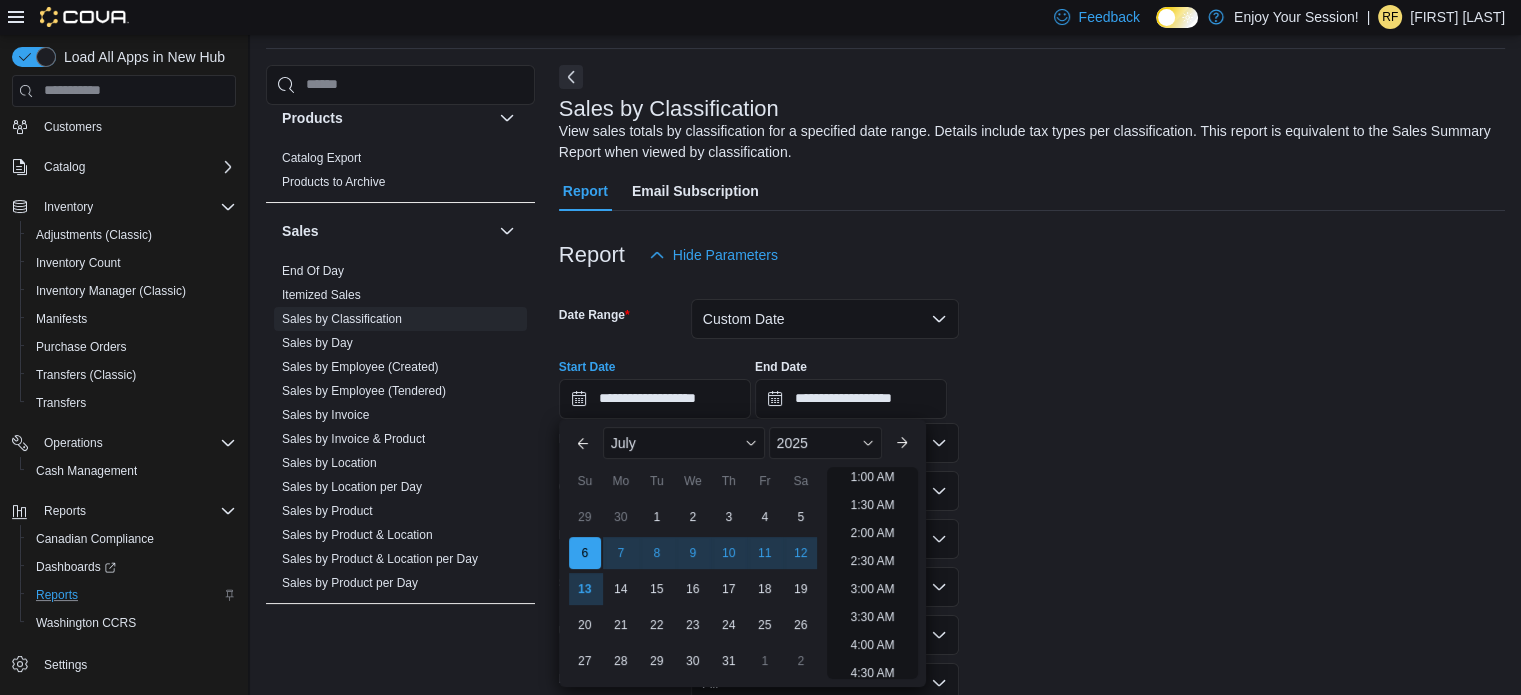 scroll, scrollTop: 4, scrollLeft: 0, axis: vertical 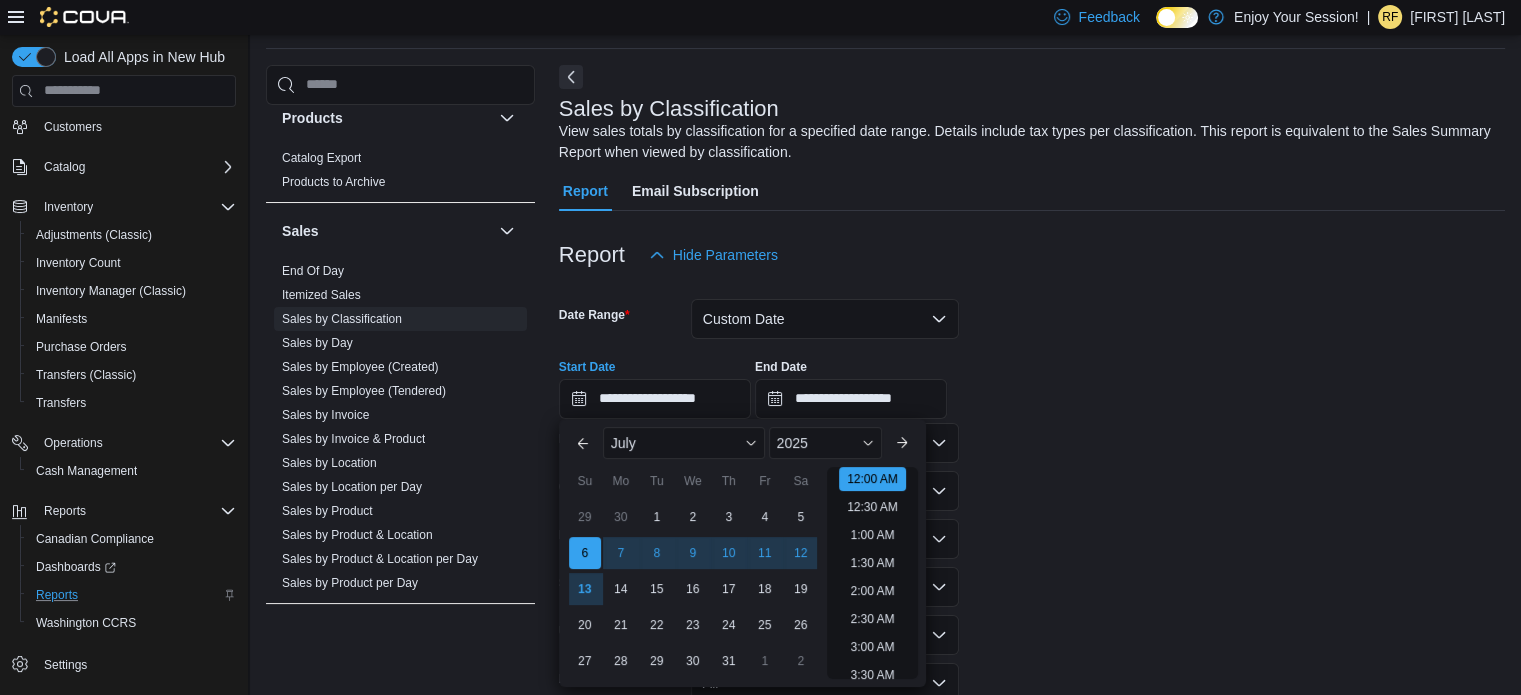 click on "**********" at bounding box center [1032, 381] 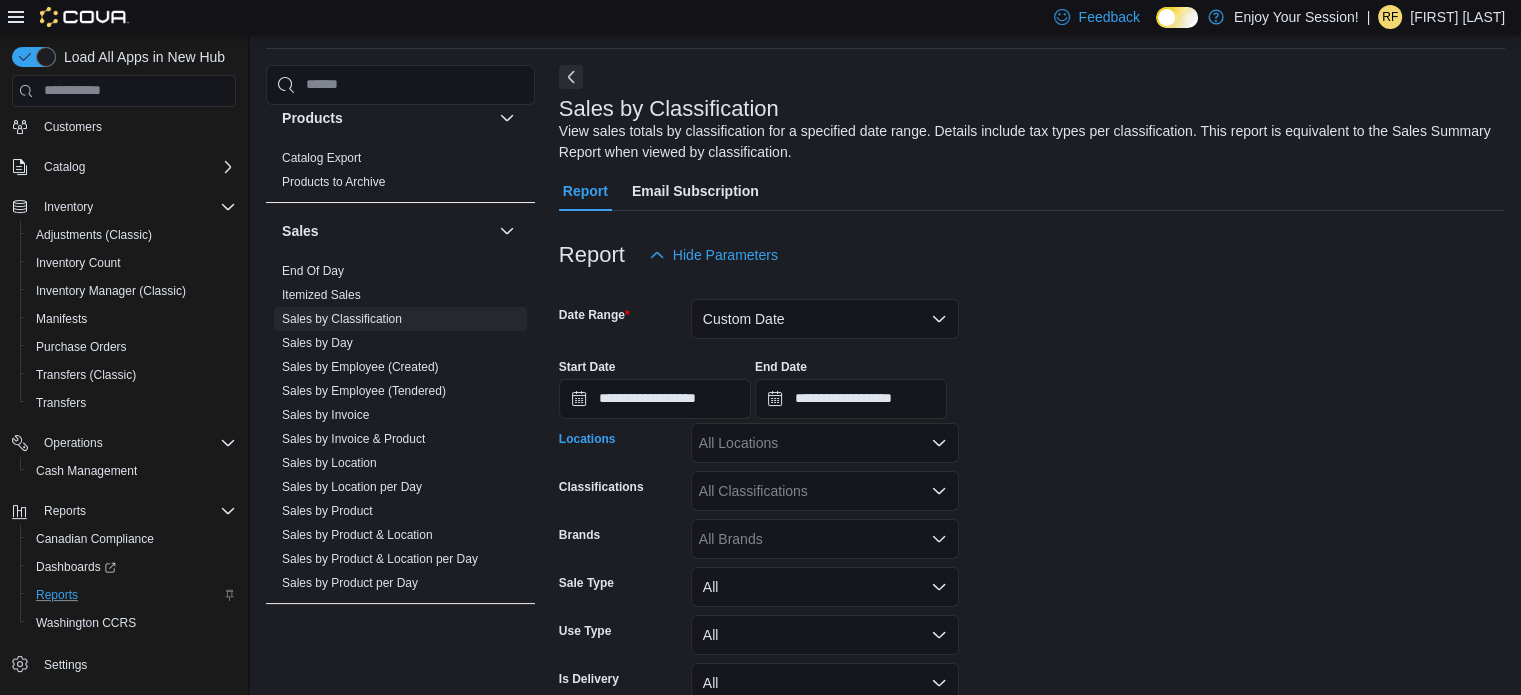 drag, startPoint x: 724, startPoint y: 459, endPoint x: 736, endPoint y: 464, distance: 13 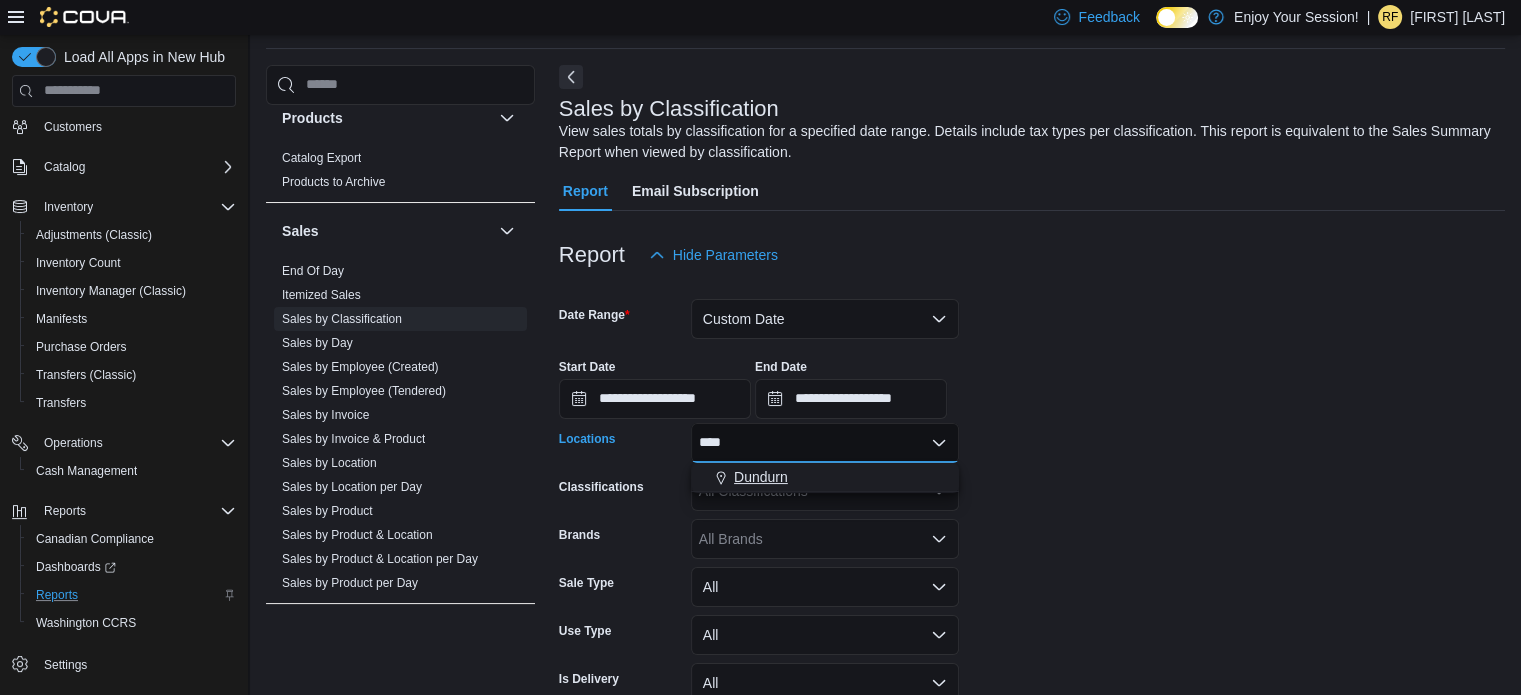 type on "****" 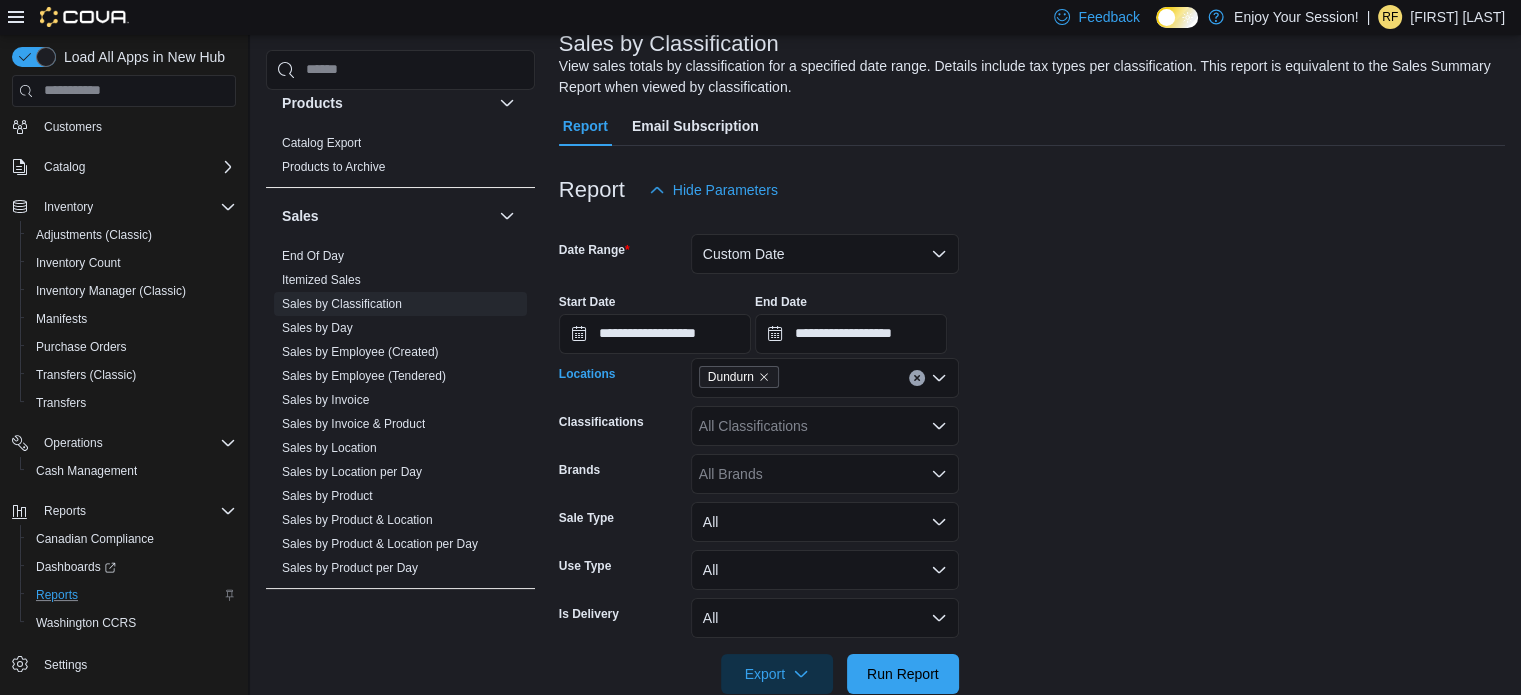 scroll, scrollTop: 167, scrollLeft: 0, axis: vertical 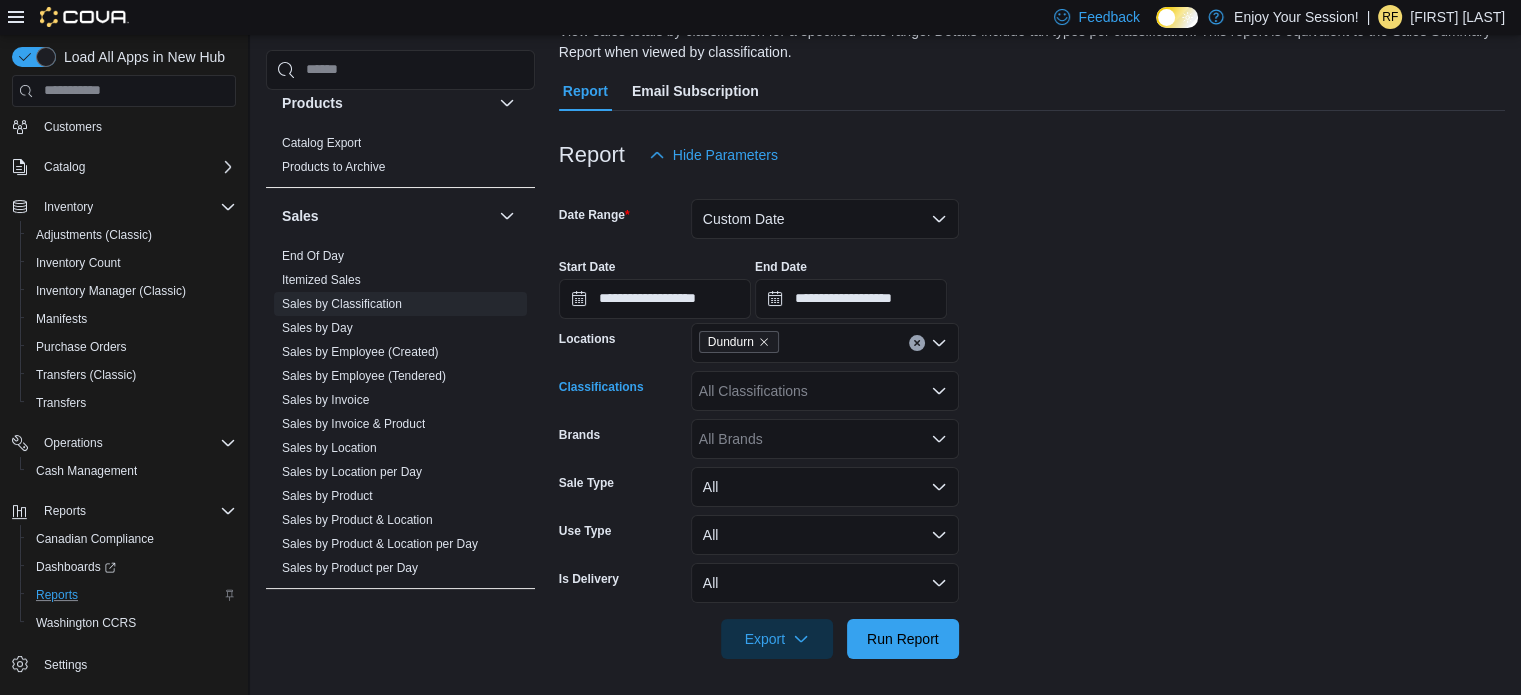 click on "All Classifications" at bounding box center (825, 391) 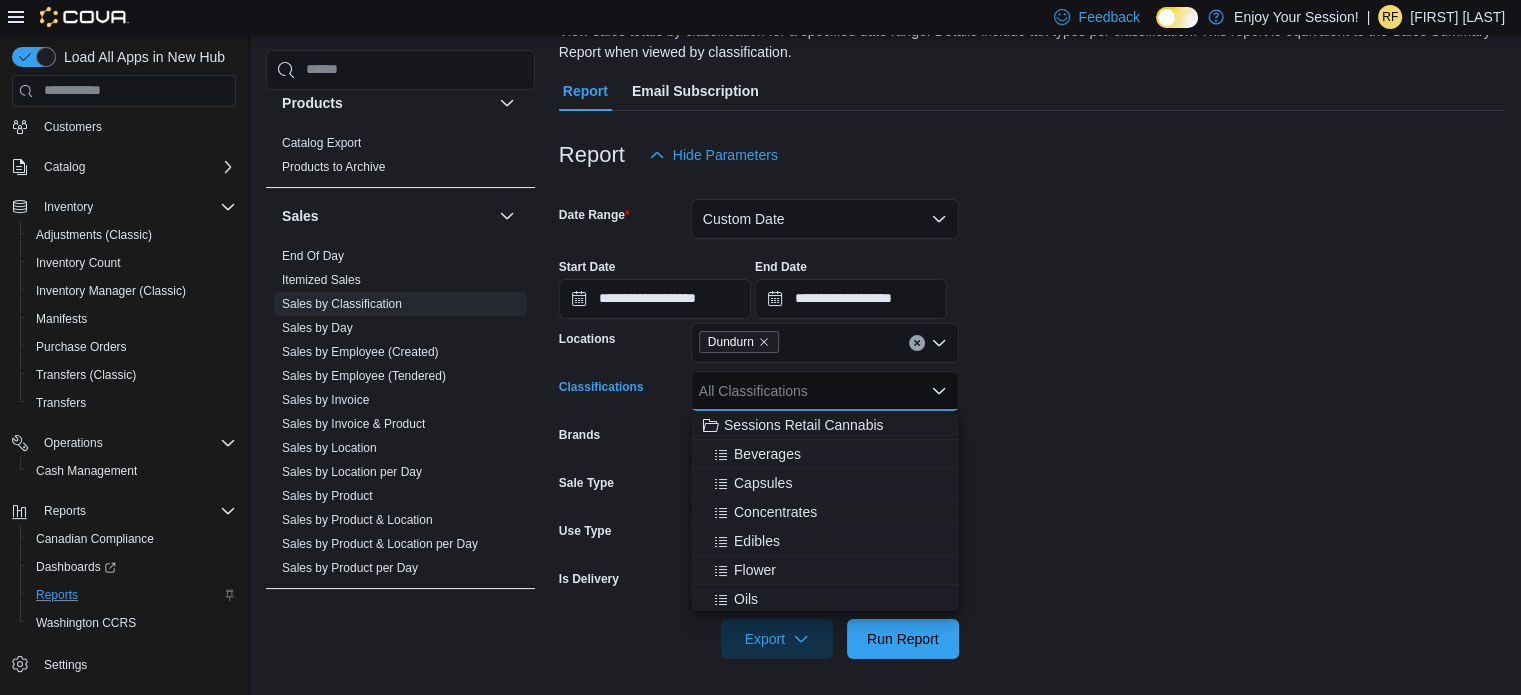 click on "**********" at bounding box center (1032, 417) 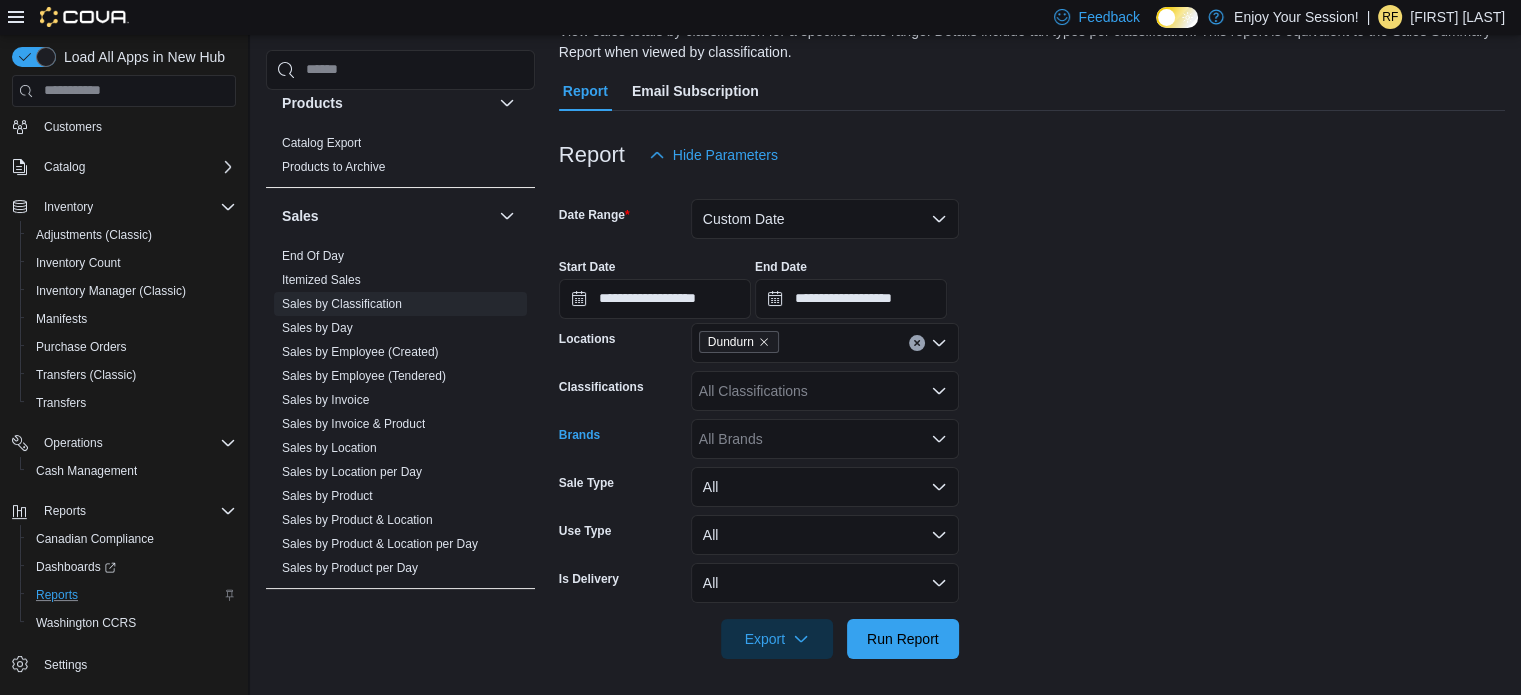 click on "All Brands" at bounding box center [825, 439] 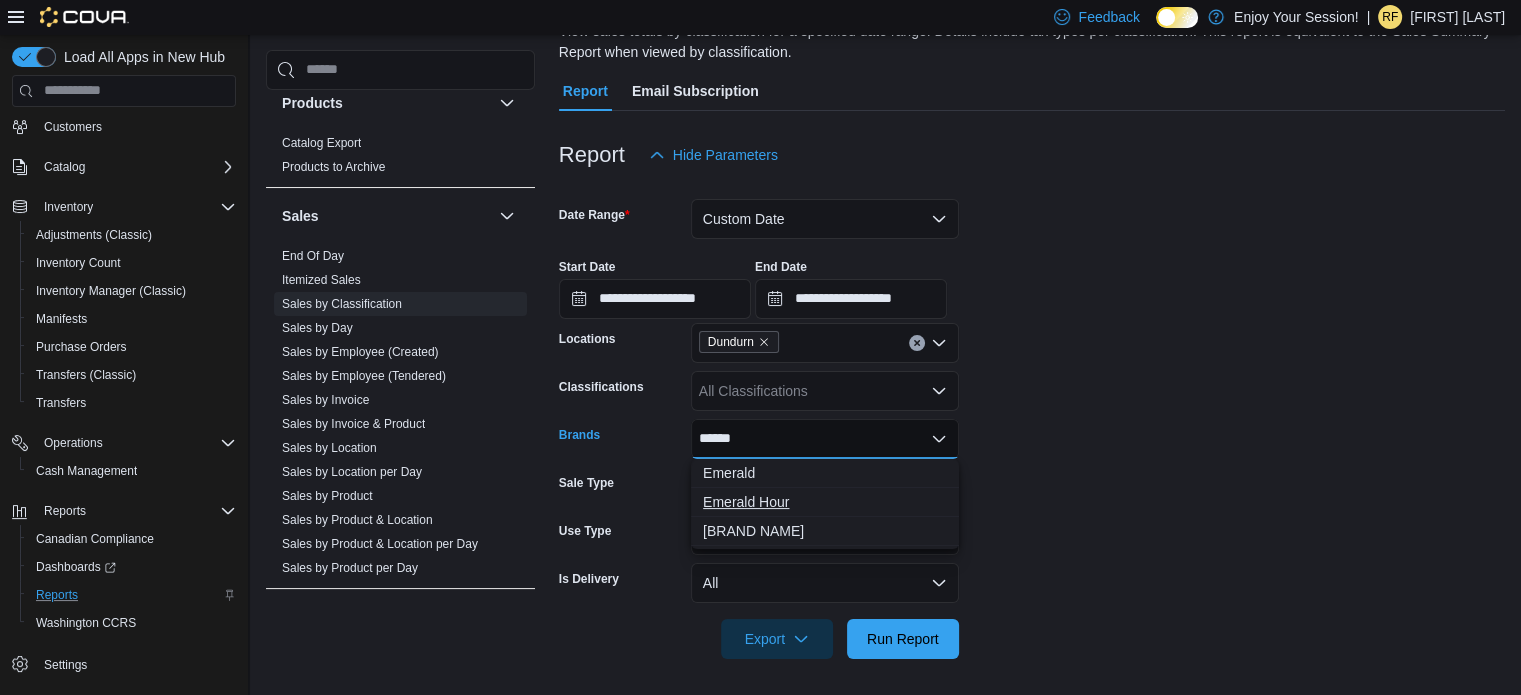 type on "******" 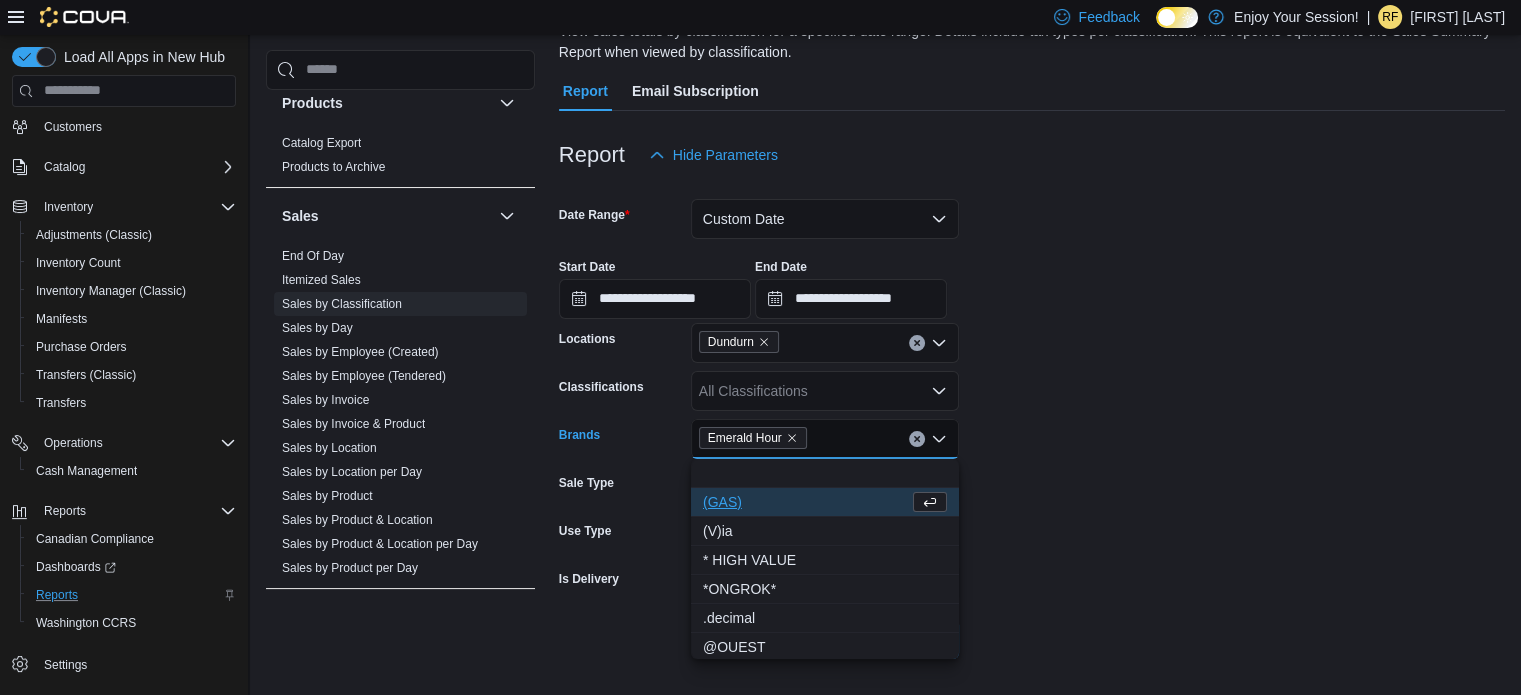 click on "**********" at bounding box center (1032, 417) 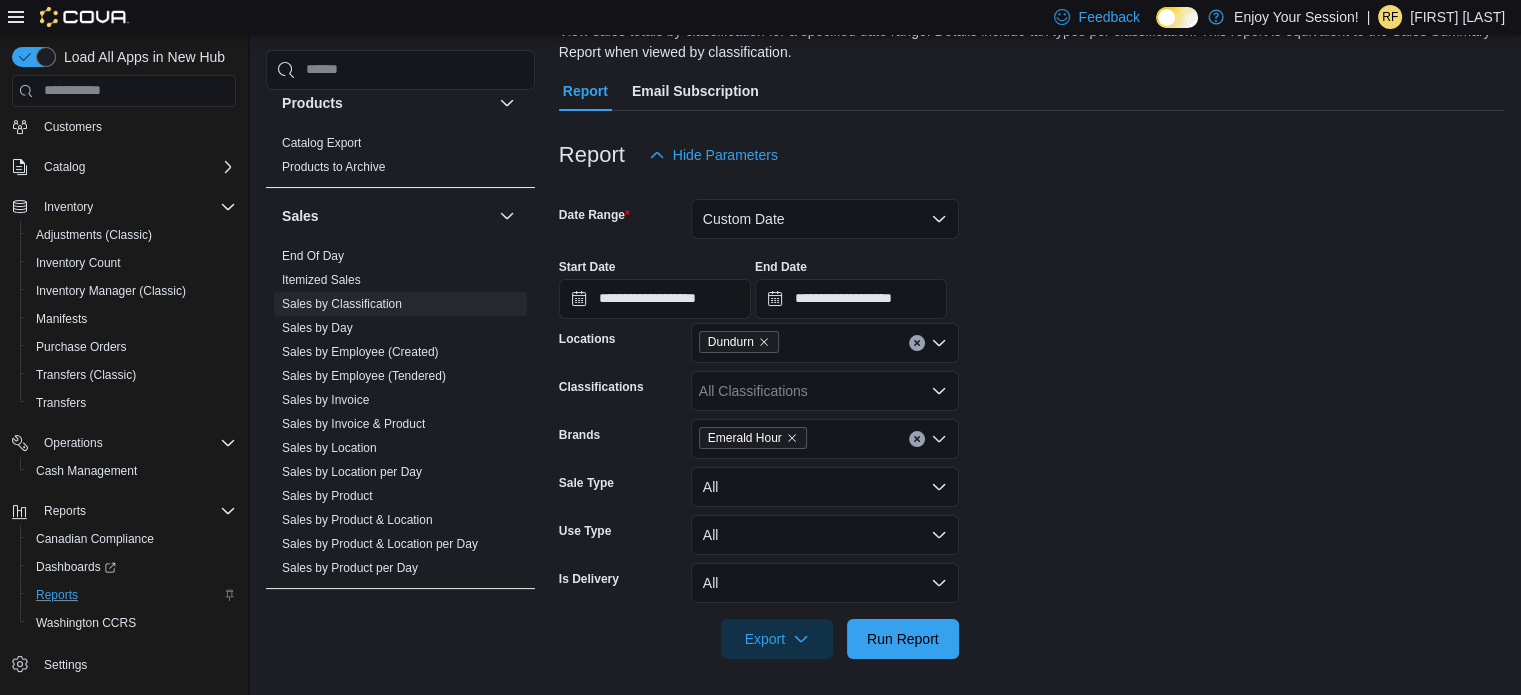 scroll, scrollTop: 170, scrollLeft: 0, axis: vertical 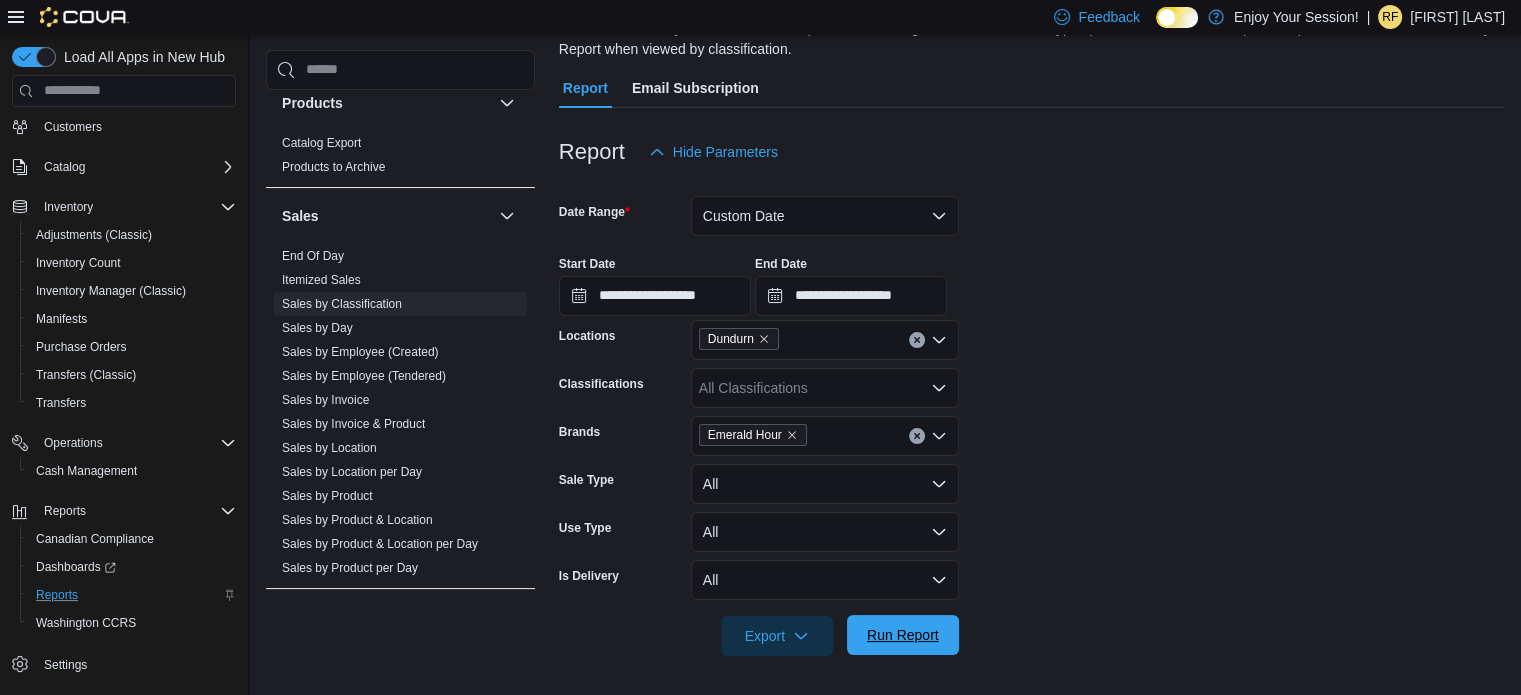click on "Run Report" at bounding box center [903, 635] 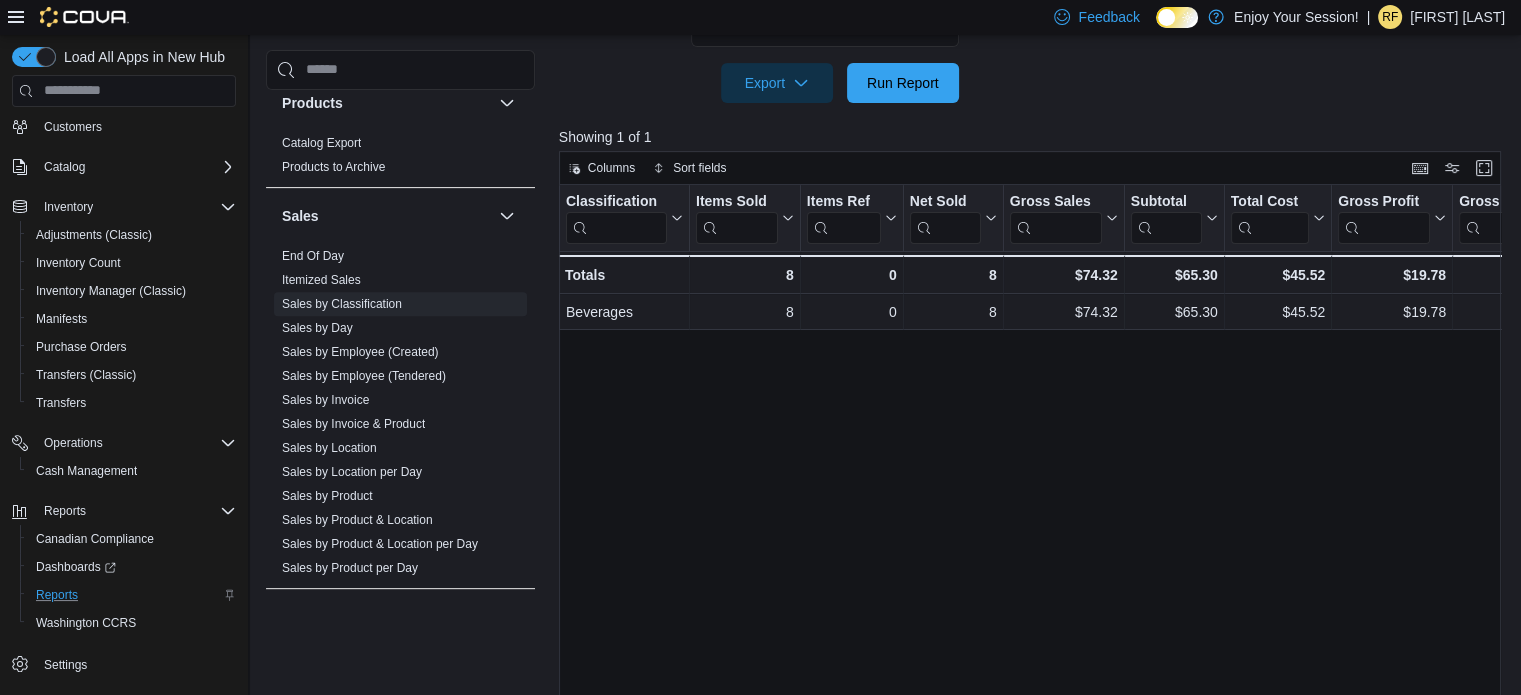 scroll, scrollTop: 750, scrollLeft: 0, axis: vertical 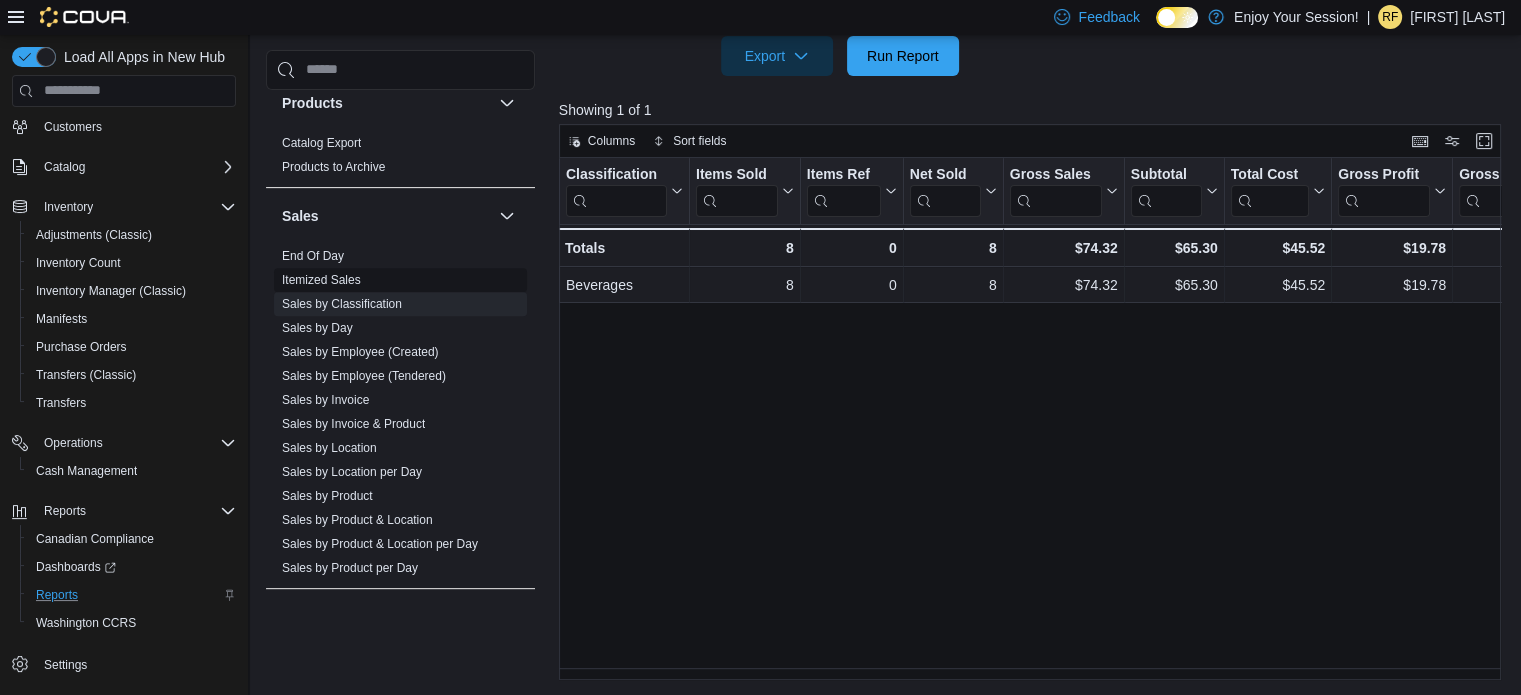 click on "Itemized Sales" at bounding box center [321, 280] 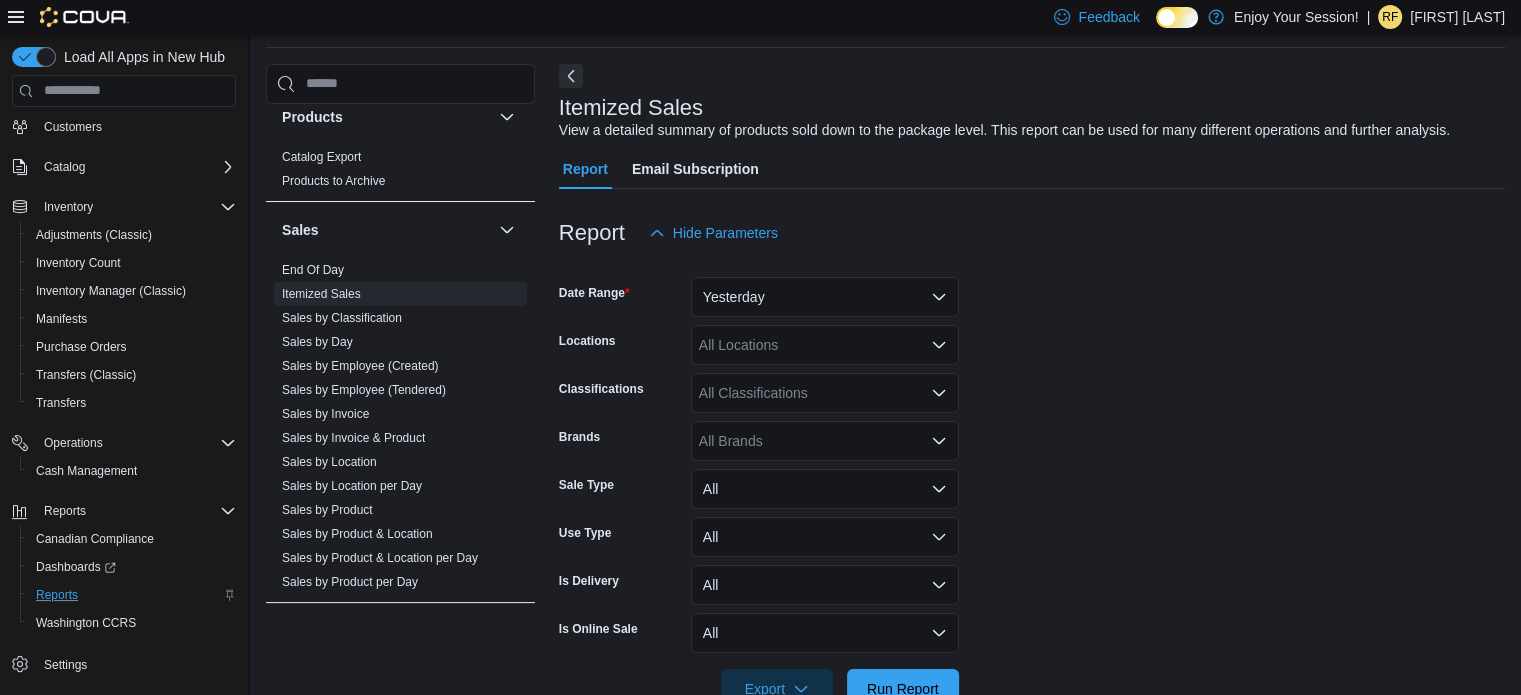 scroll, scrollTop: 46, scrollLeft: 0, axis: vertical 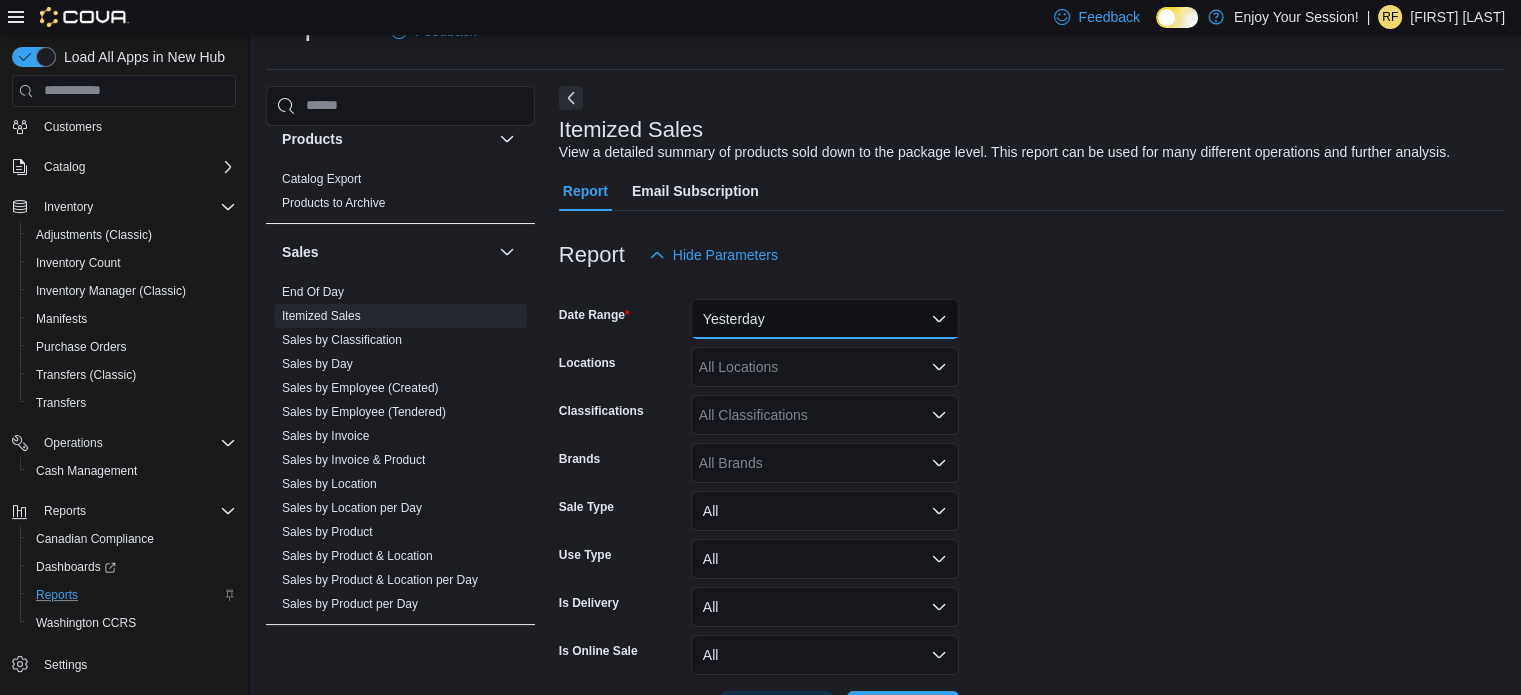 click on "Yesterday" at bounding box center (825, 319) 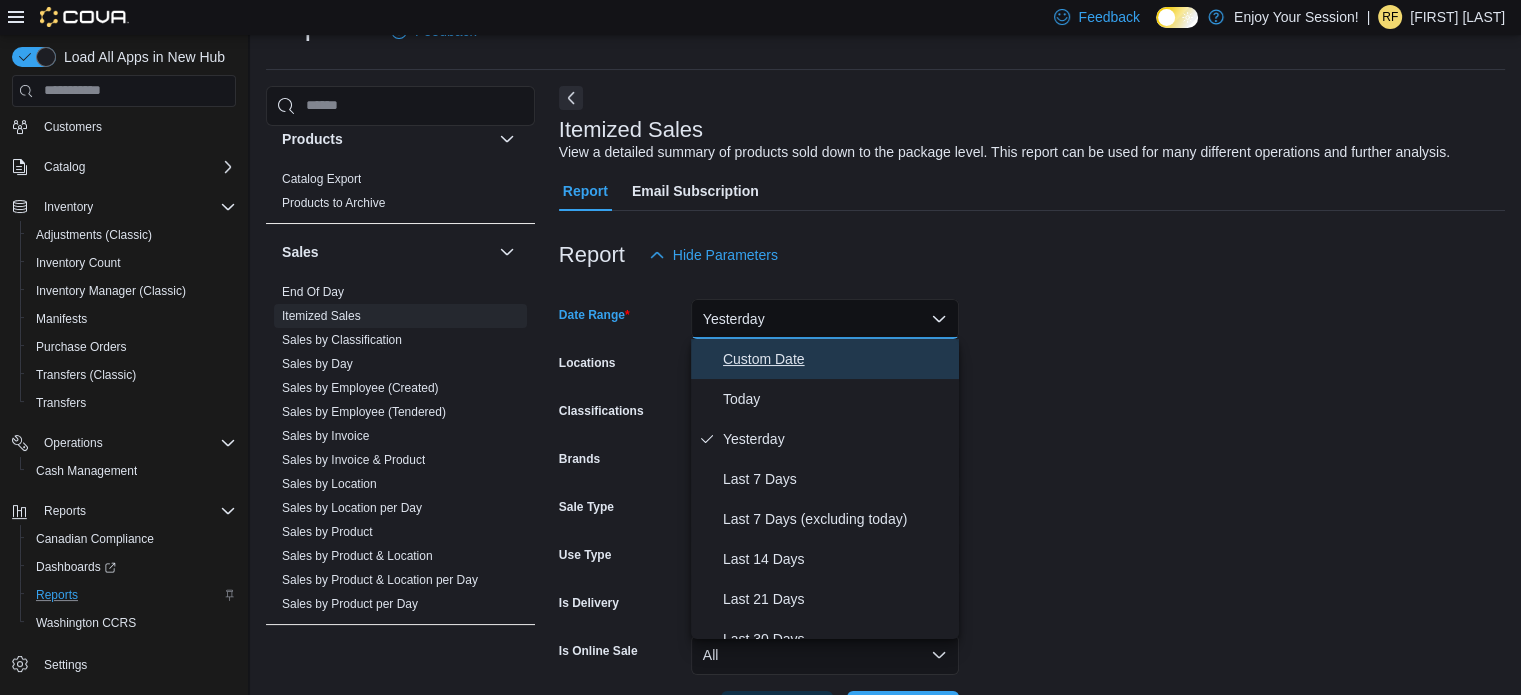 click on "Custom Date" at bounding box center [837, 359] 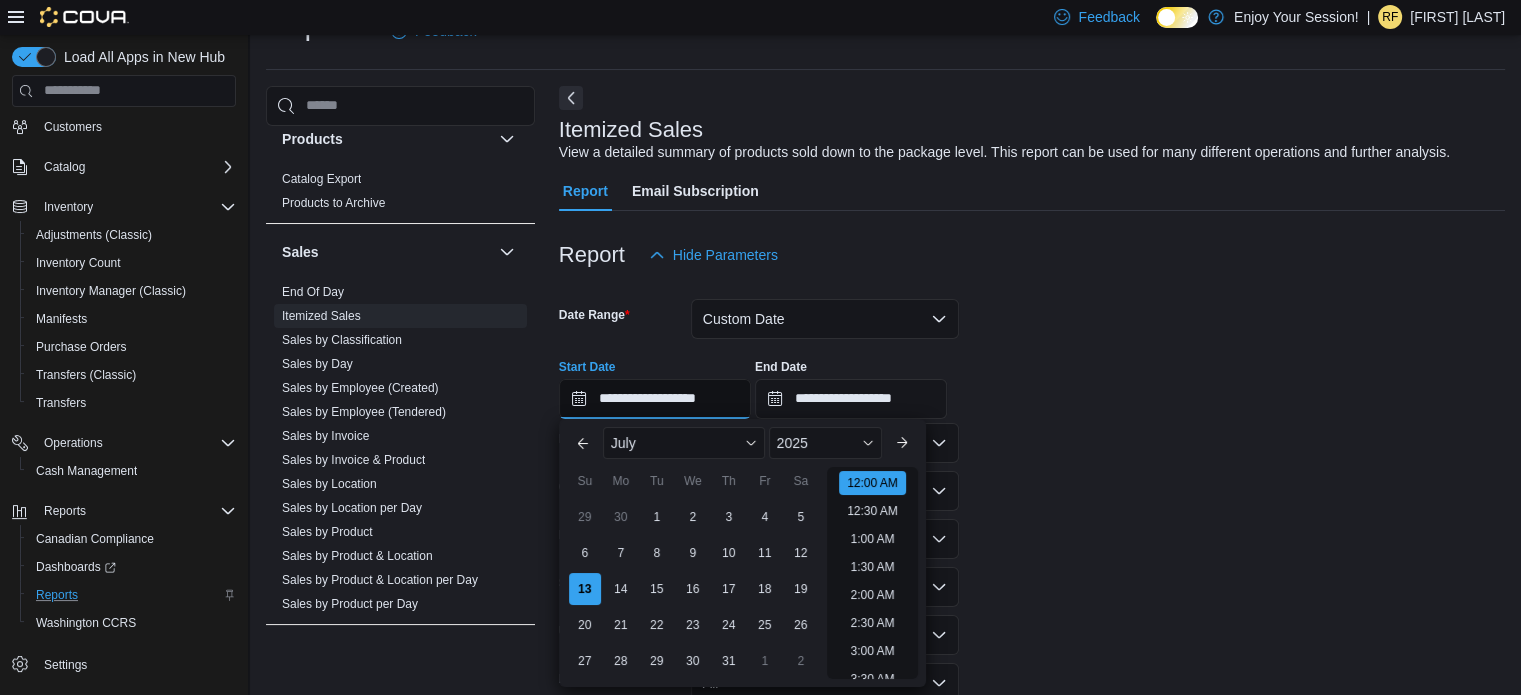 click on "**********" at bounding box center (655, 399) 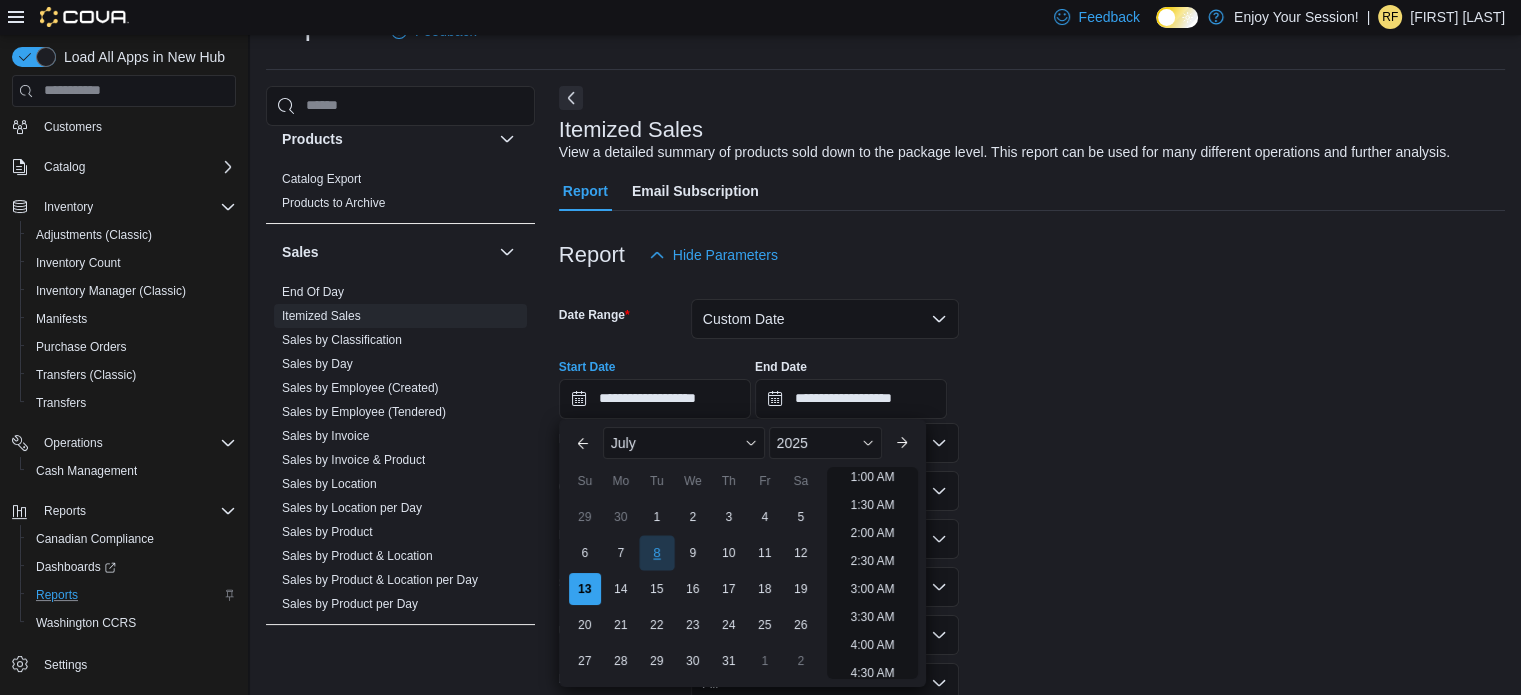 drag, startPoint x: 578, startPoint y: 556, endPoint x: 653, endPoint y: 536, distance: 77.62087 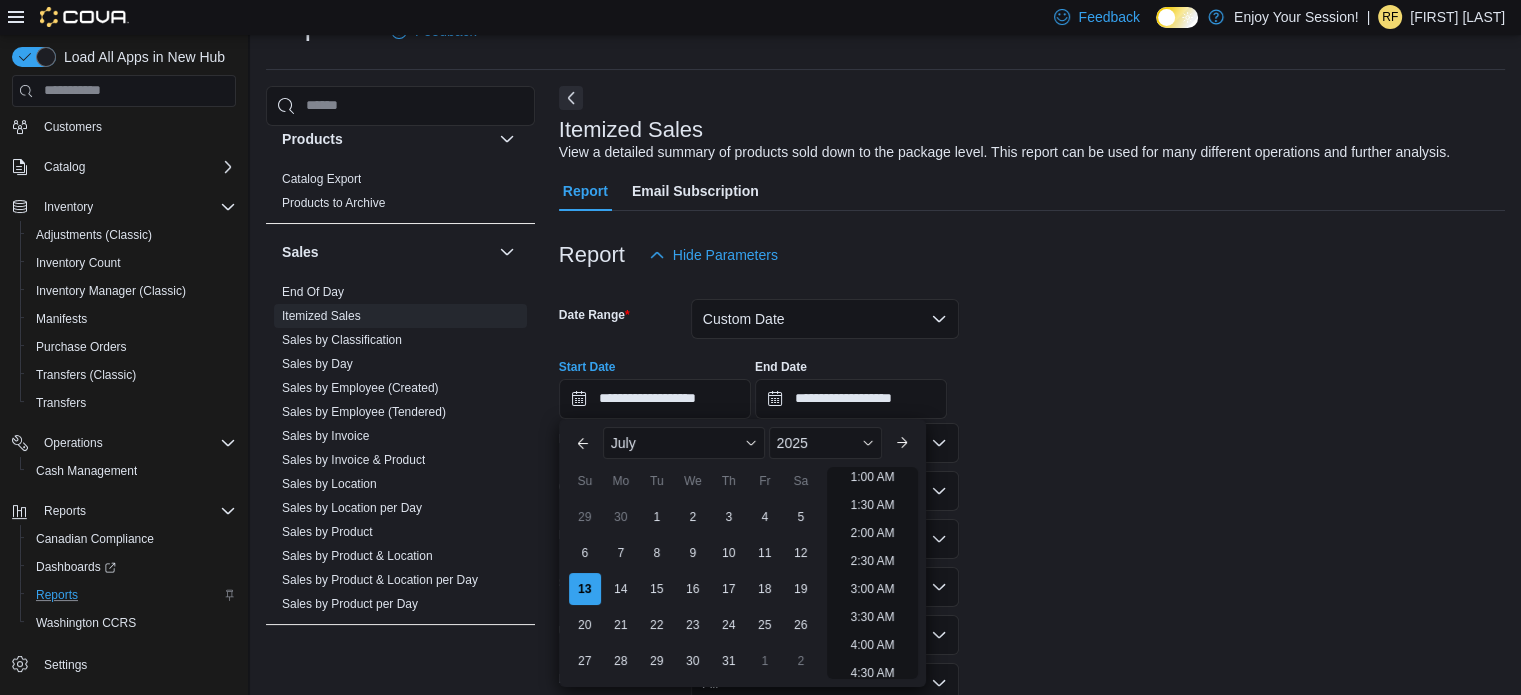 scroll, scrollTop: 4, scrollLeft: 0, axis: vertical 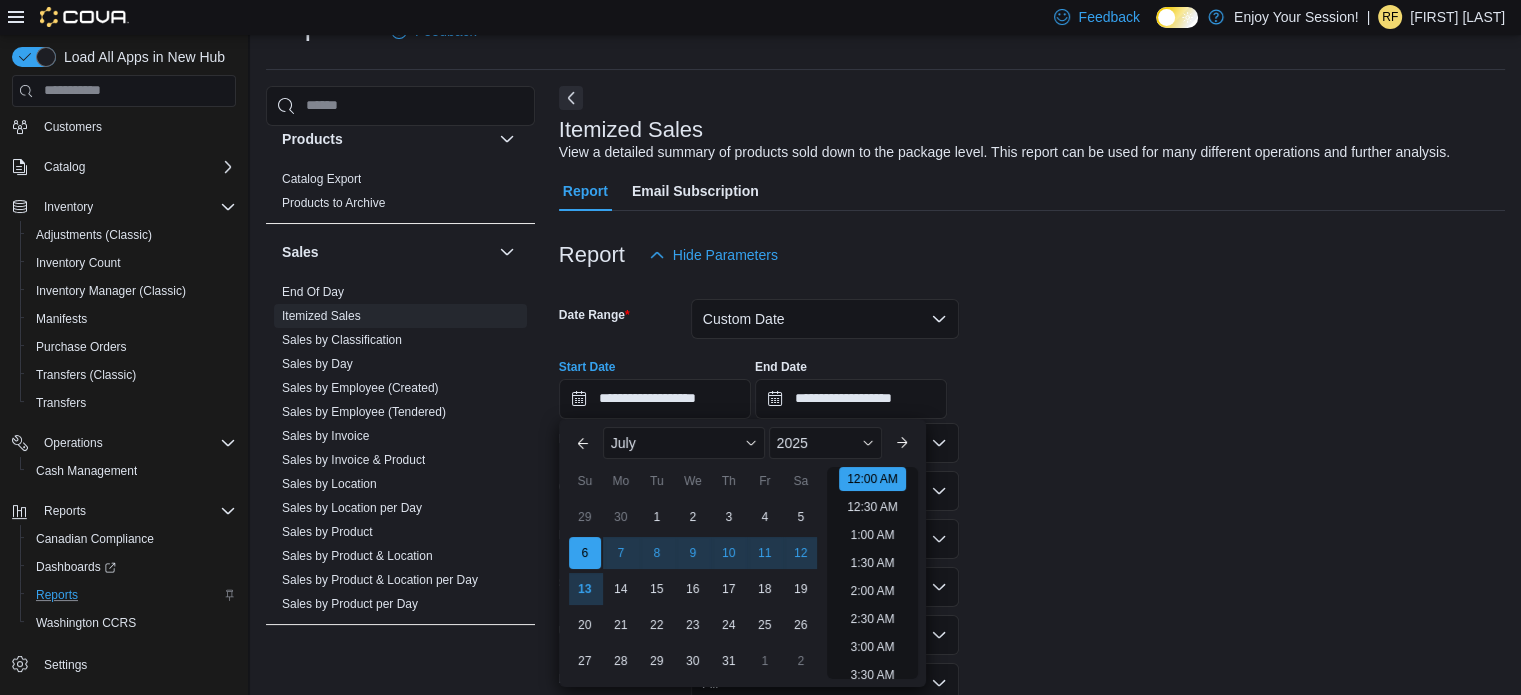 click on "Report Hide Parameters" at bounding box center (1032, 255) 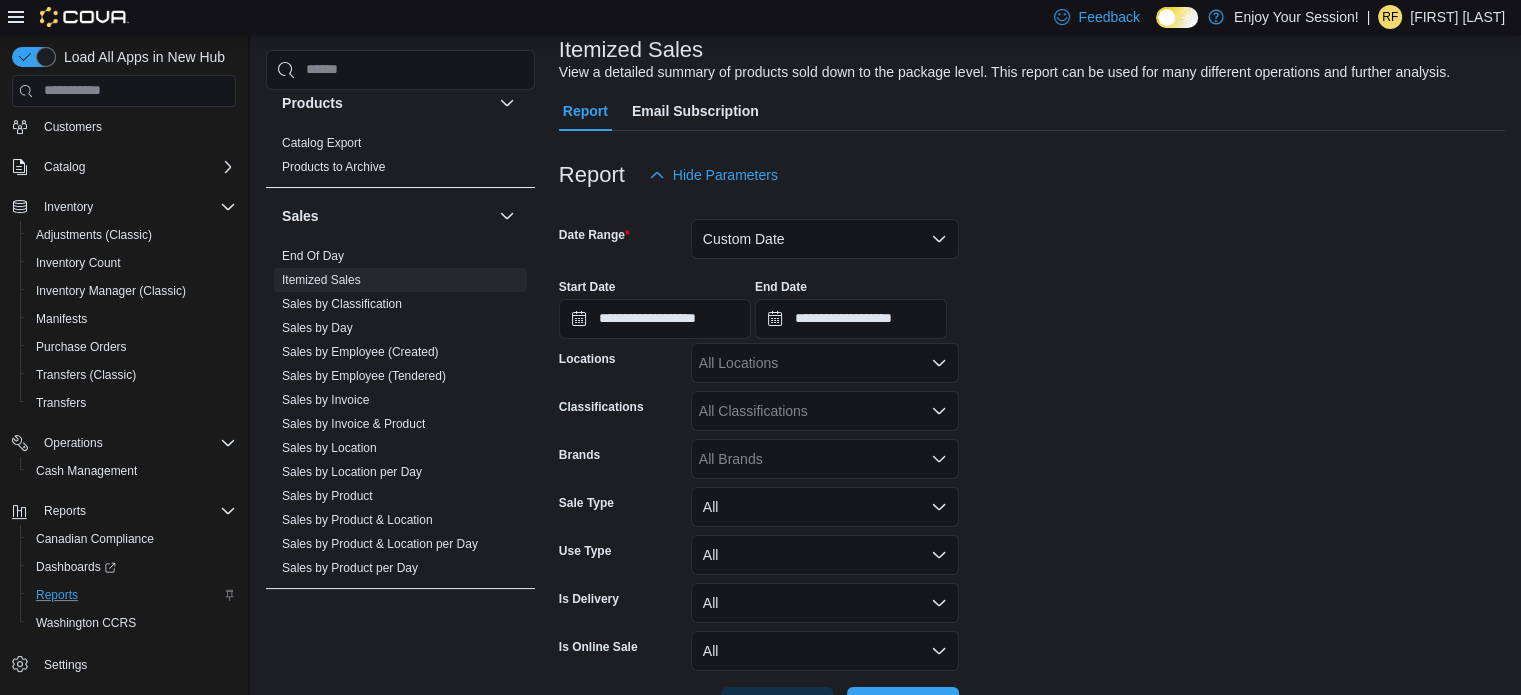 scroll, scrollTop: 197, scrollLeft: 0, axis: vertical 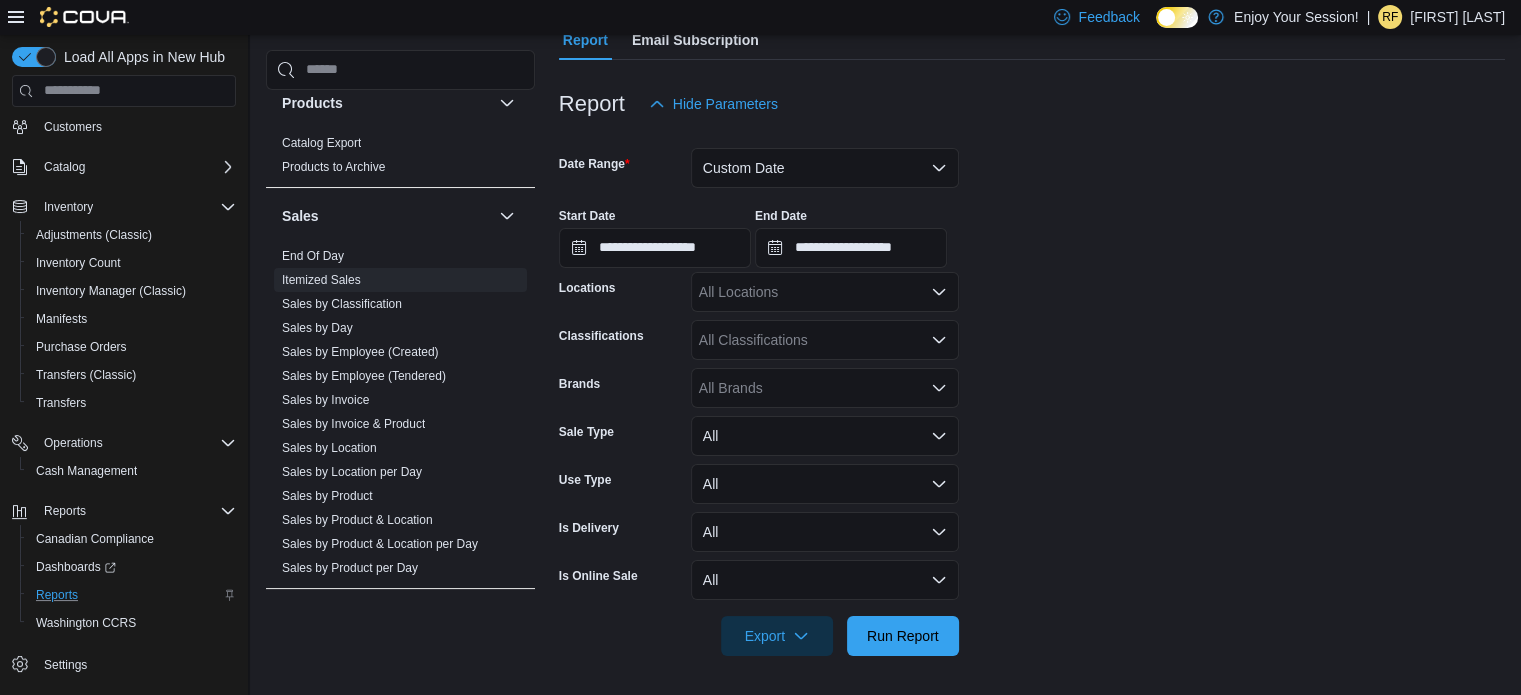 click on "All Locations" at bounding box center [825, 292] 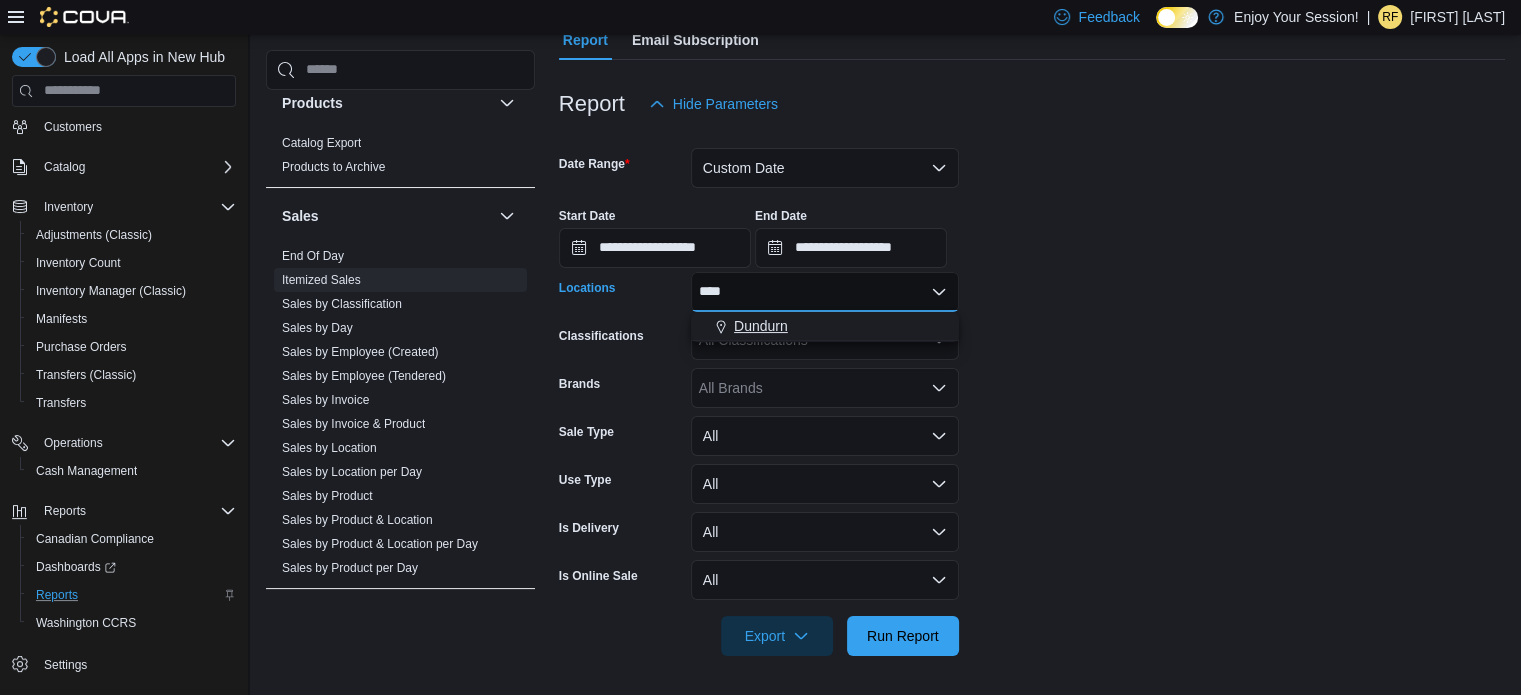 type on "****" 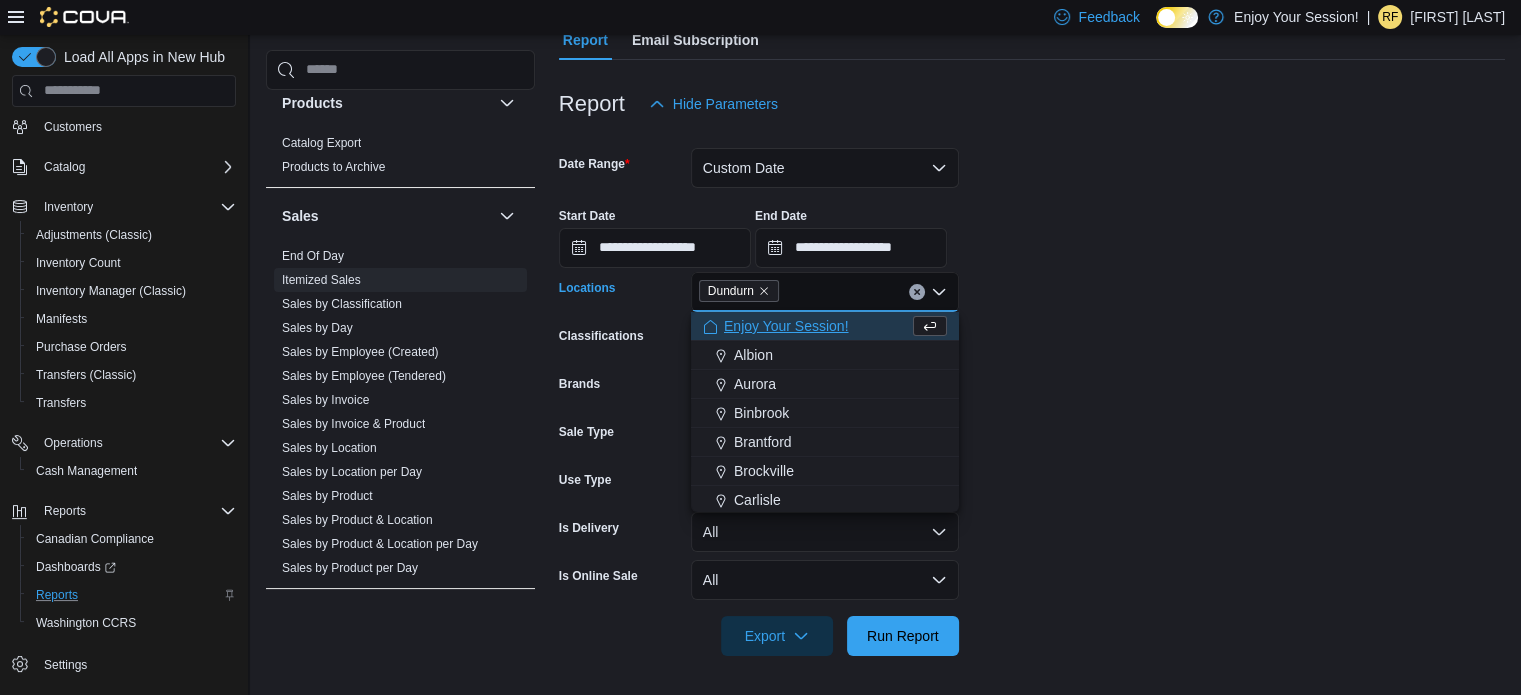 click on "**********" at bounding box center (1032, 390) 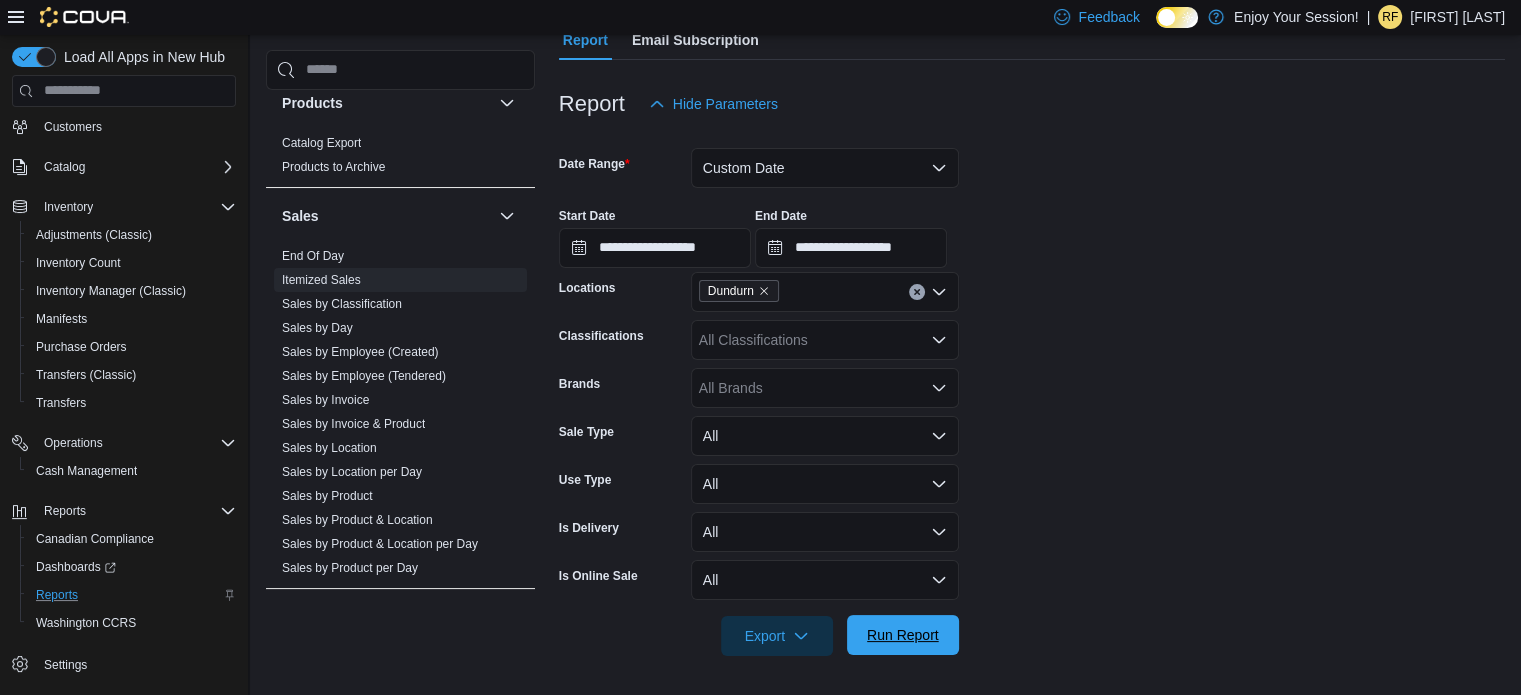 click on "Run Report" at bounding box center (903, 635) 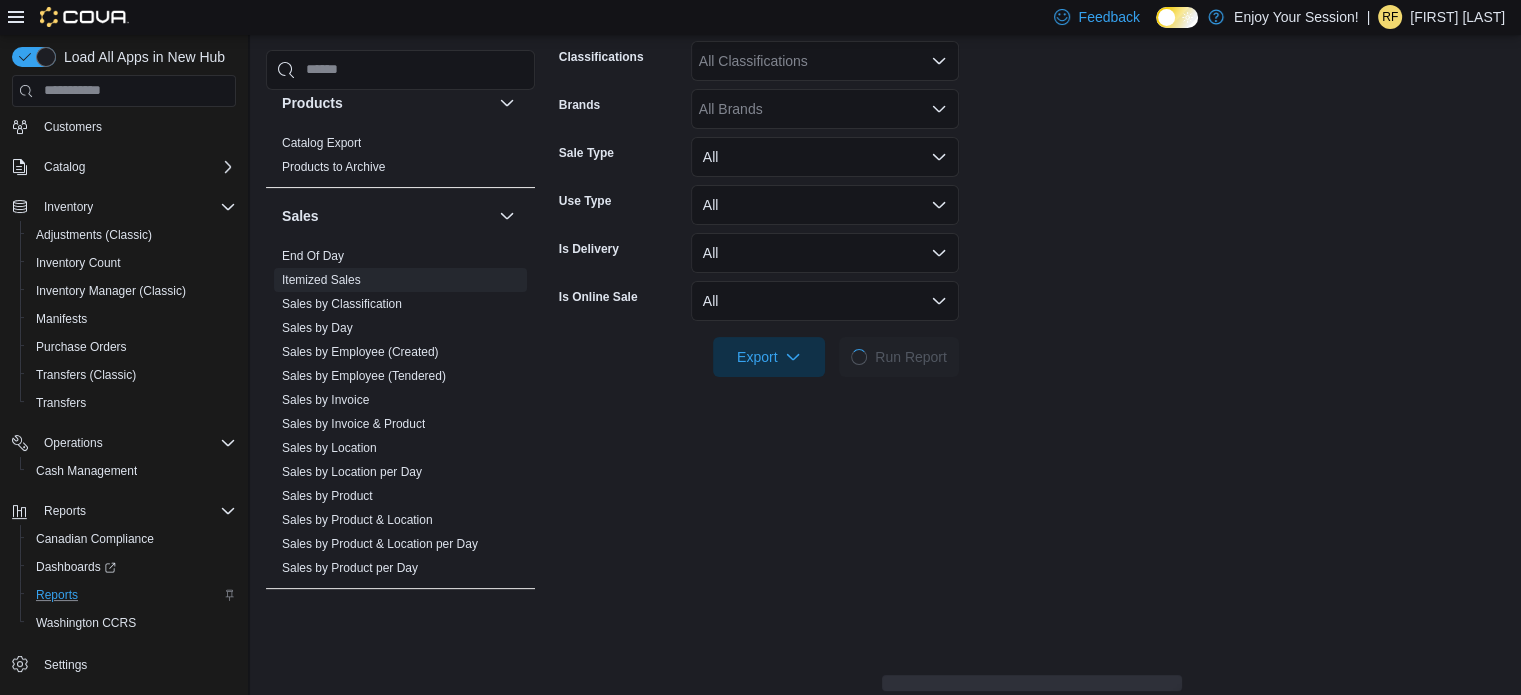 scroll, scrollTop: 197, scrollLeft: 0, axis: vertical 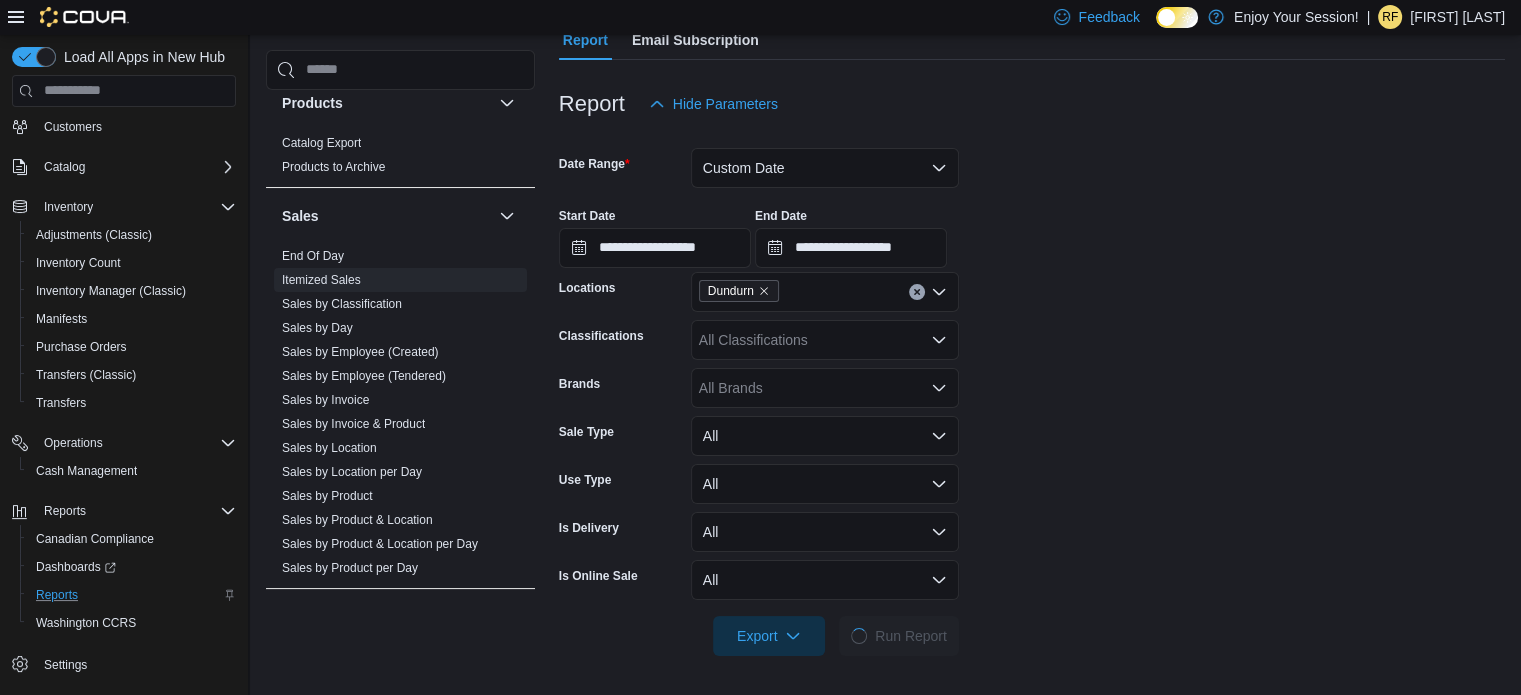 click on "All Brands" at bounding box center (825, 388) 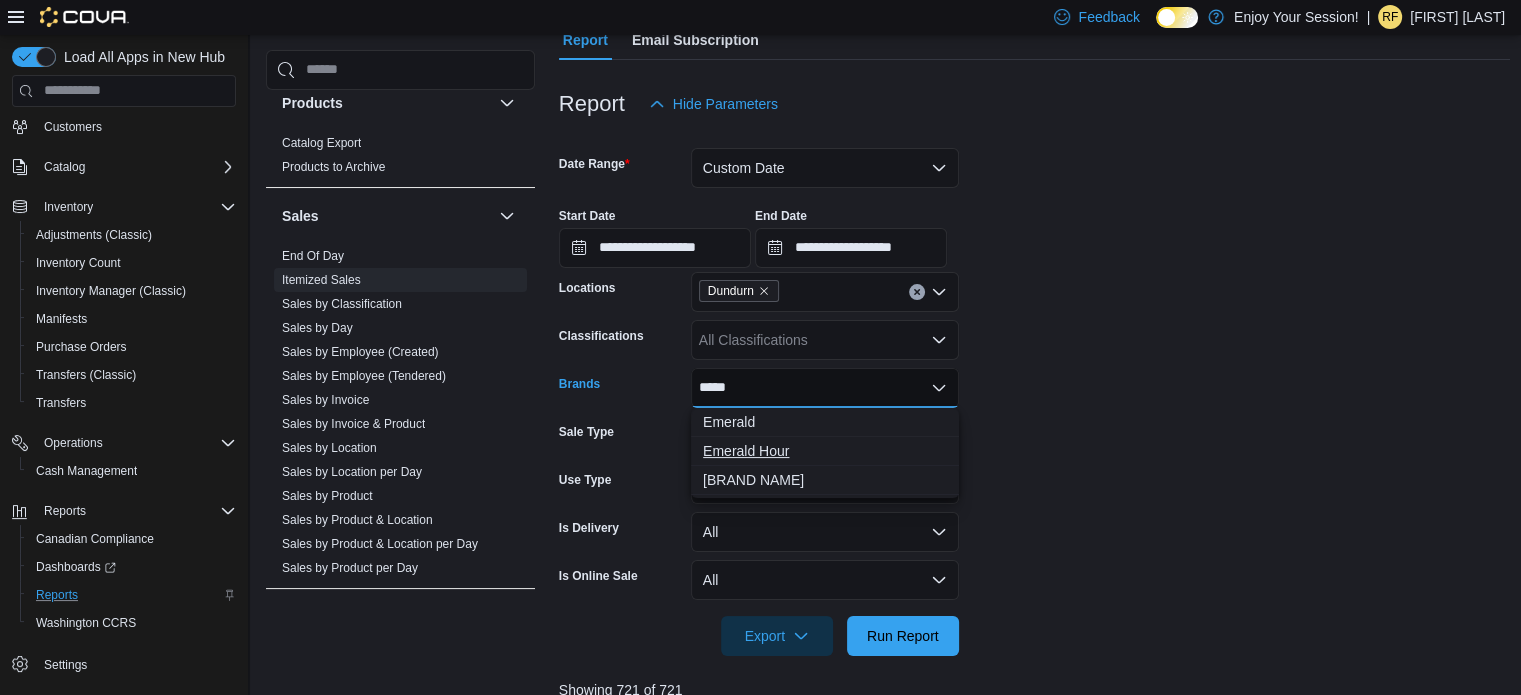 type on "*****" 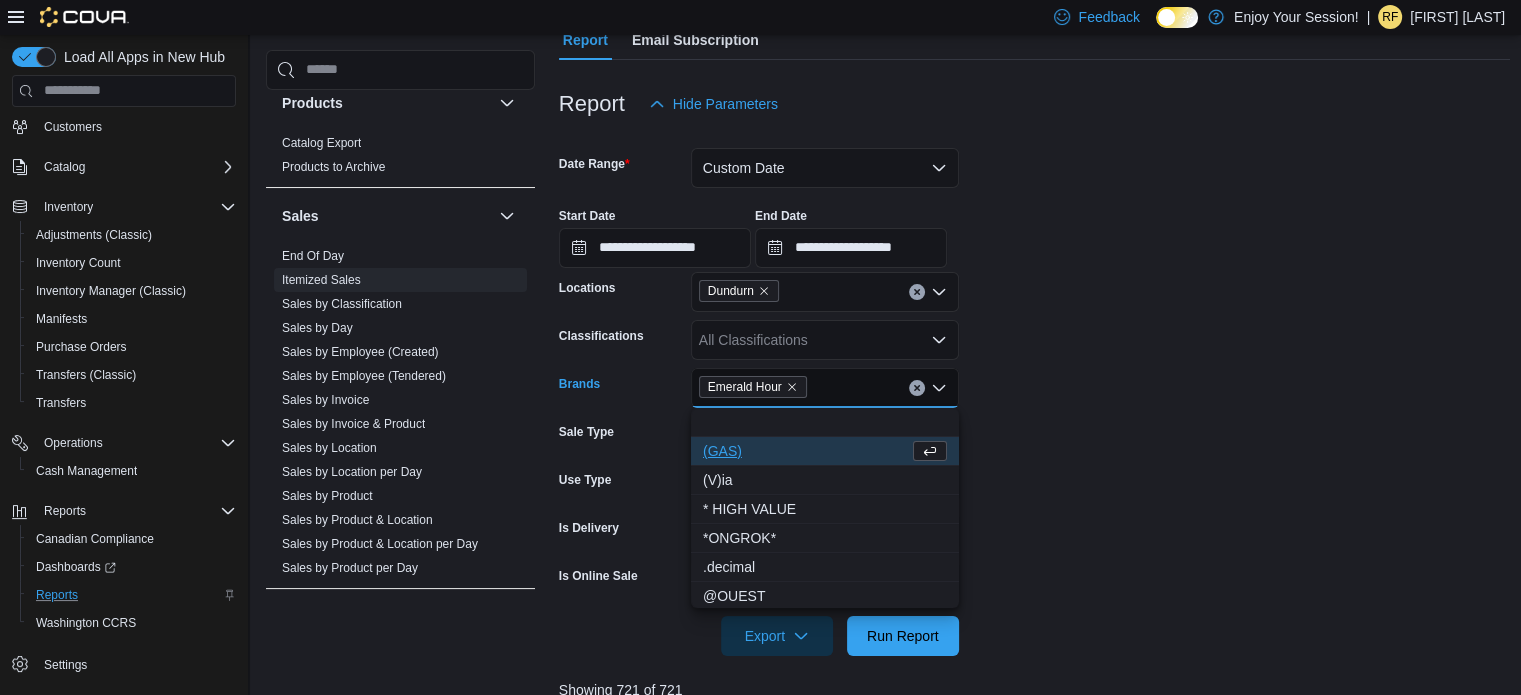 click on "**********" at bounding box center (1035, 390) 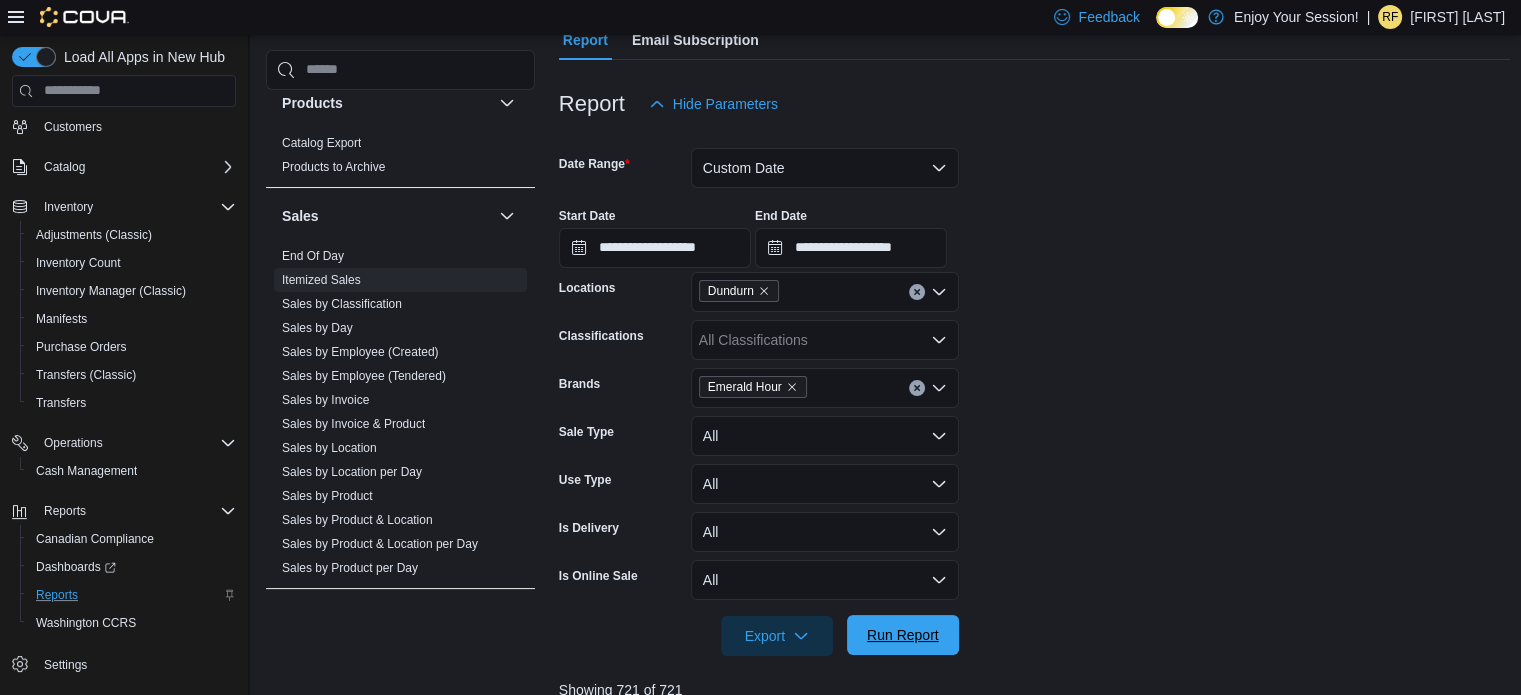 click on "Run Report" at bounding box center (903, 635) 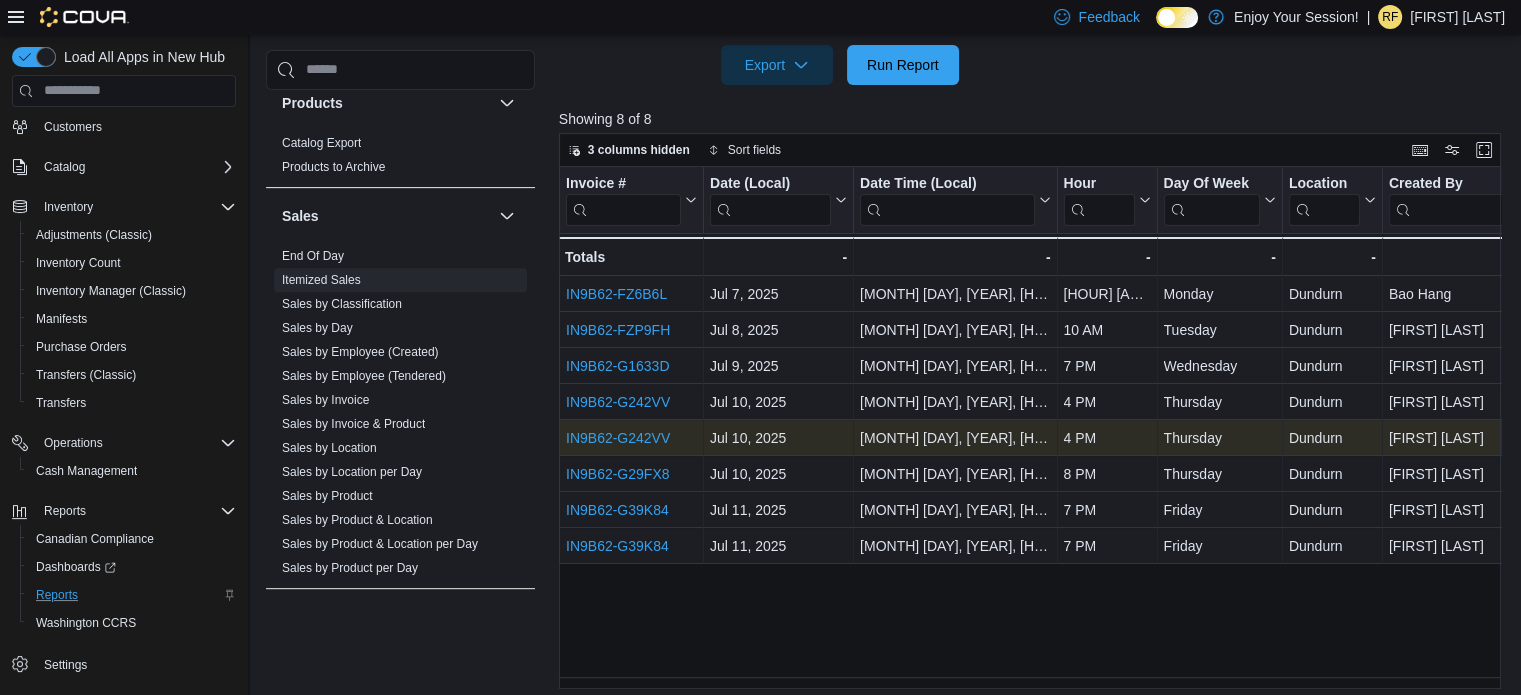 scroll, scrollTop: 777, scrollLeft: 0, axis: vertical 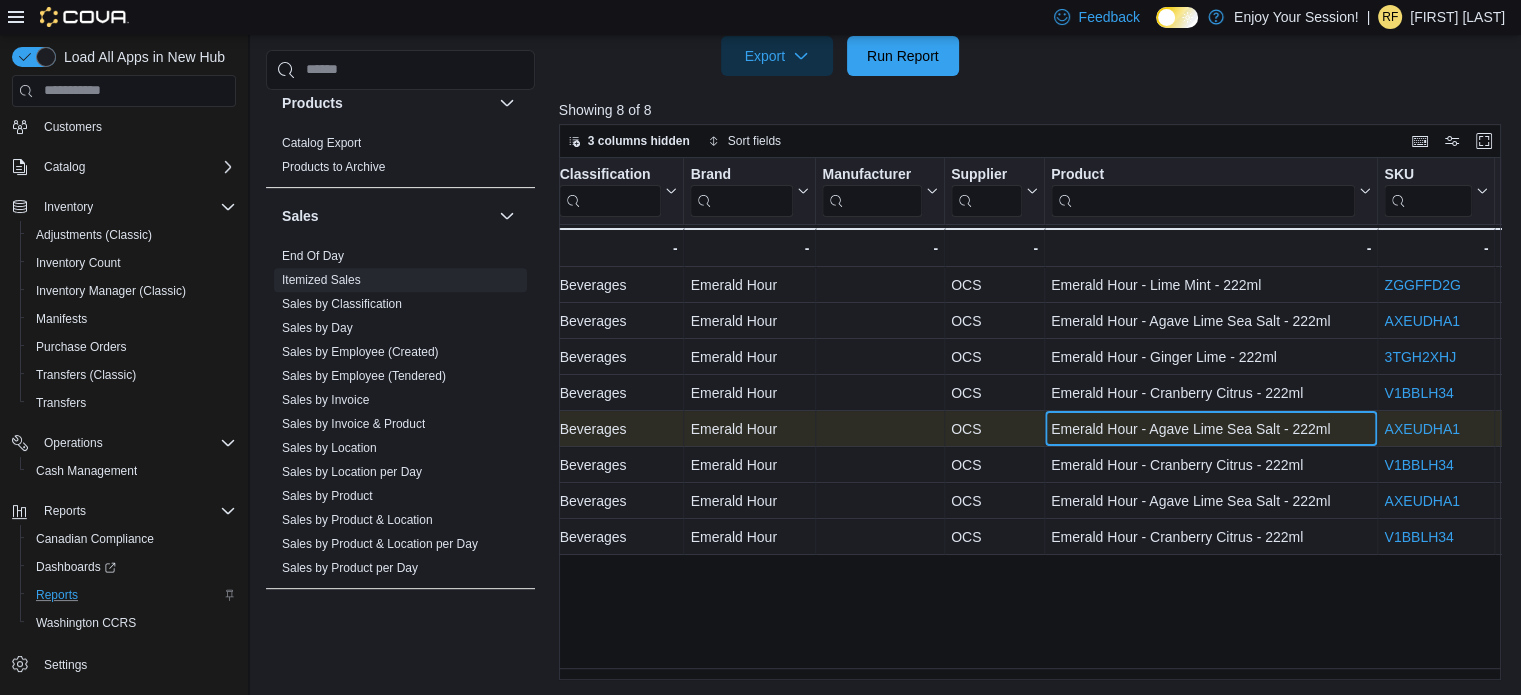 click on "Emerald Hour - Agave Lime Sea Salt - 222ml" at bounding box center (1211, 429) 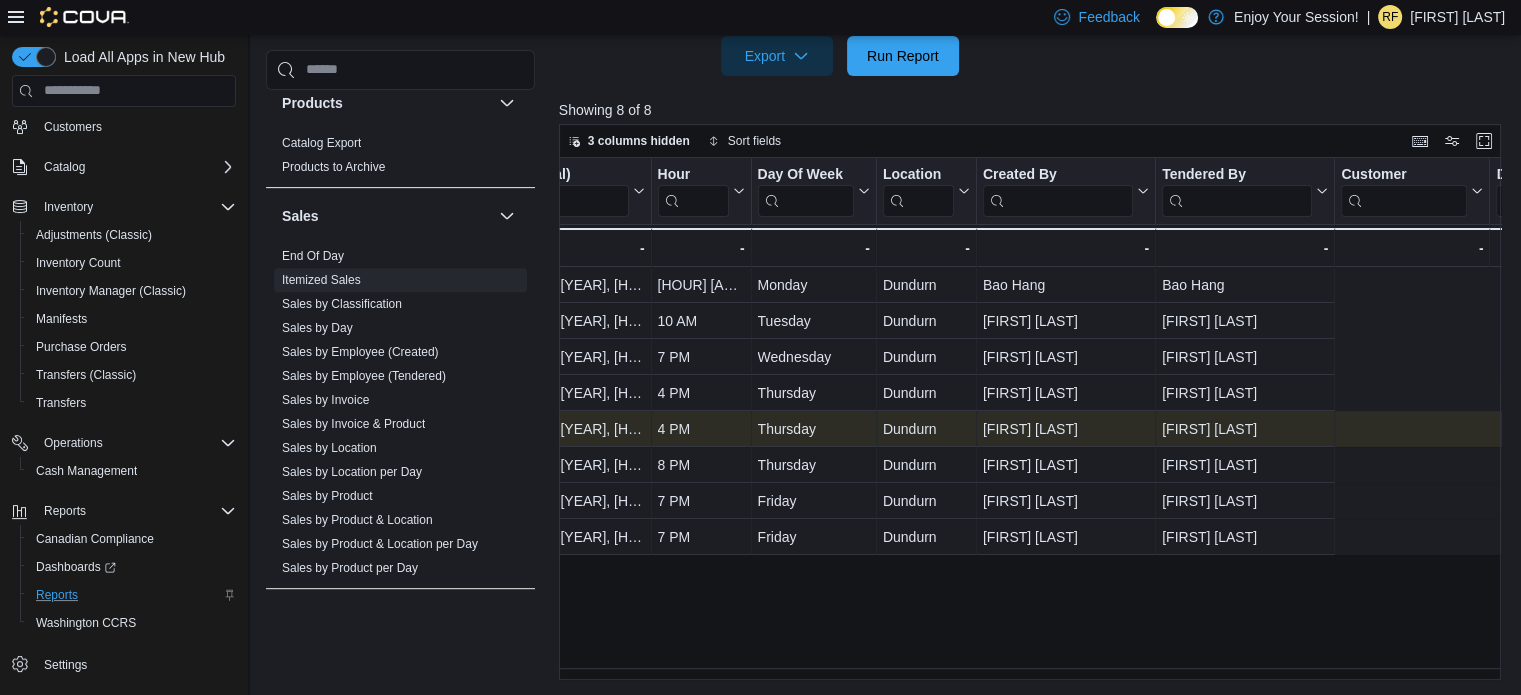 scroll, scrollTop: 0, scrollLeft: 0, axis: both 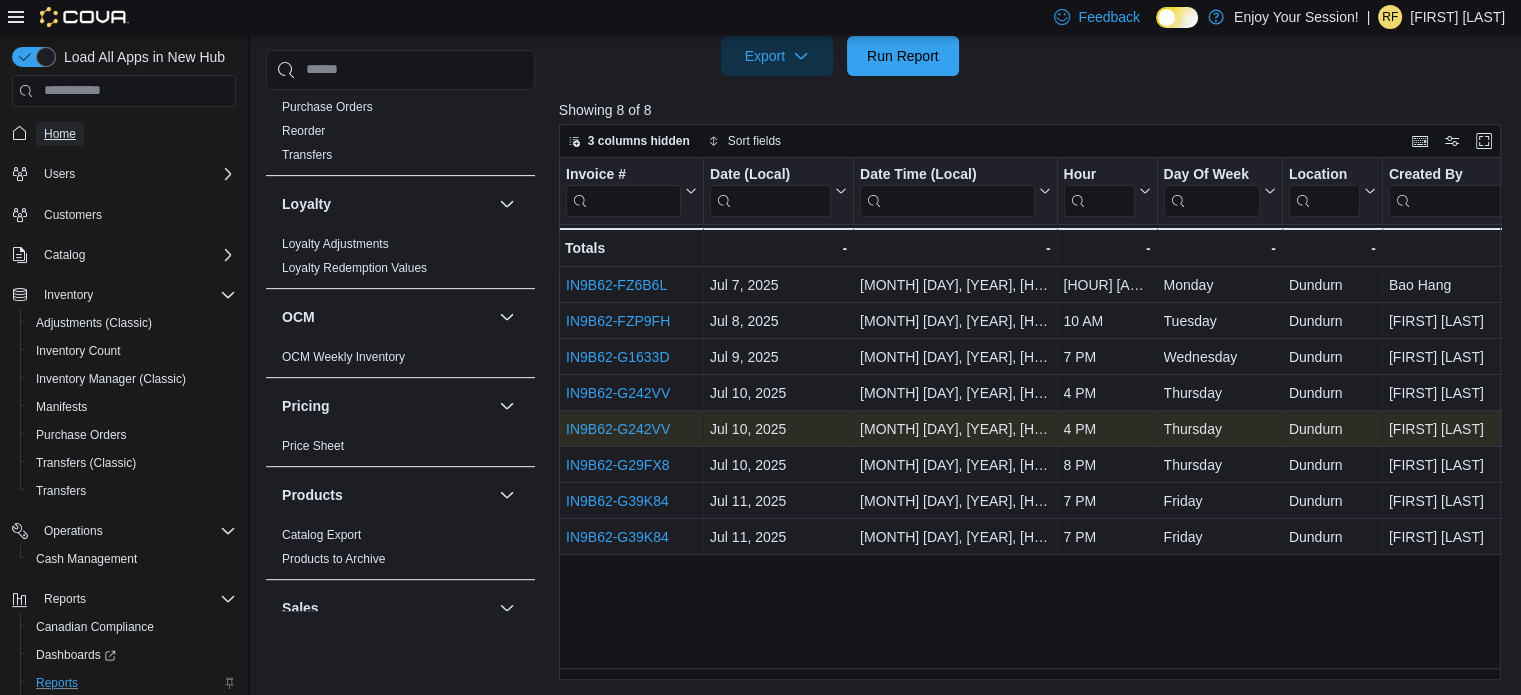 click on "Home" at bounding box center (60, 134) 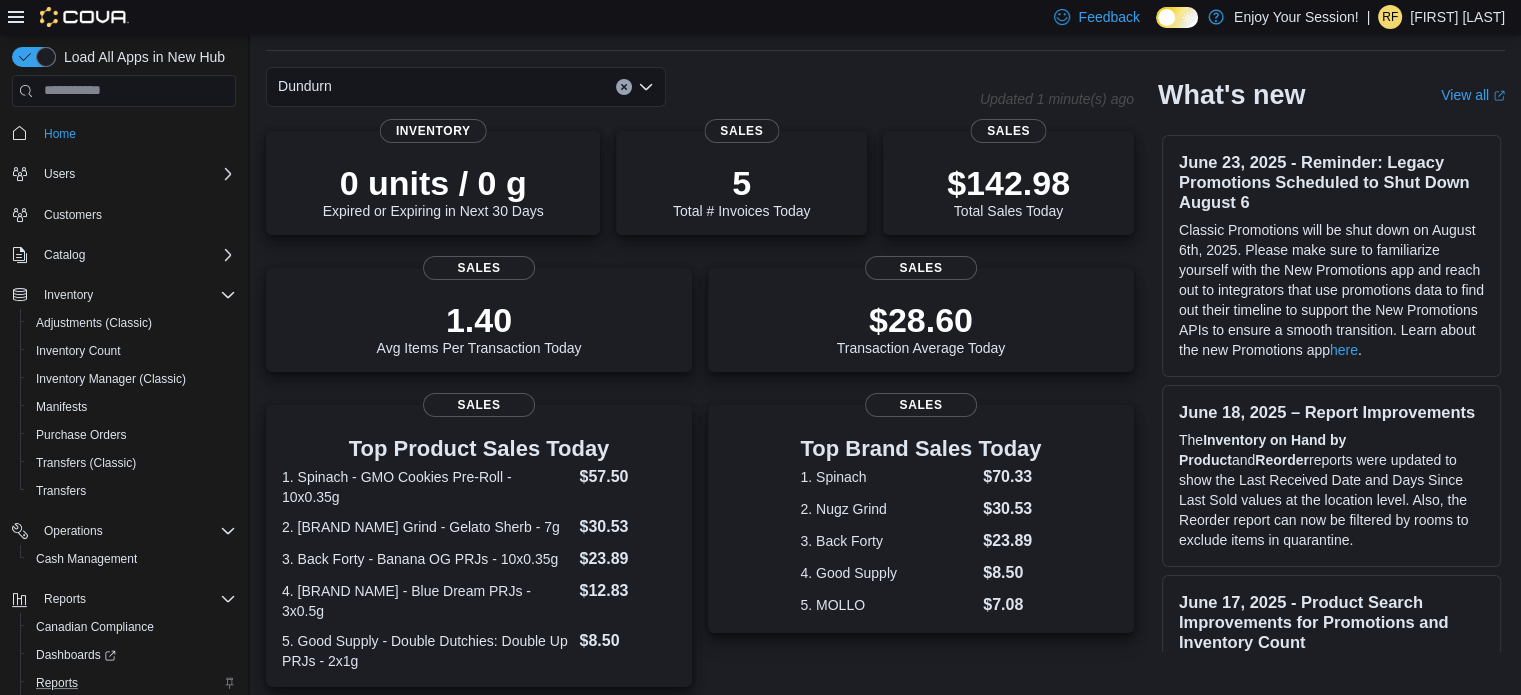 scroll, scrollTop: 100, scrollLeft: 0, axis: vertical 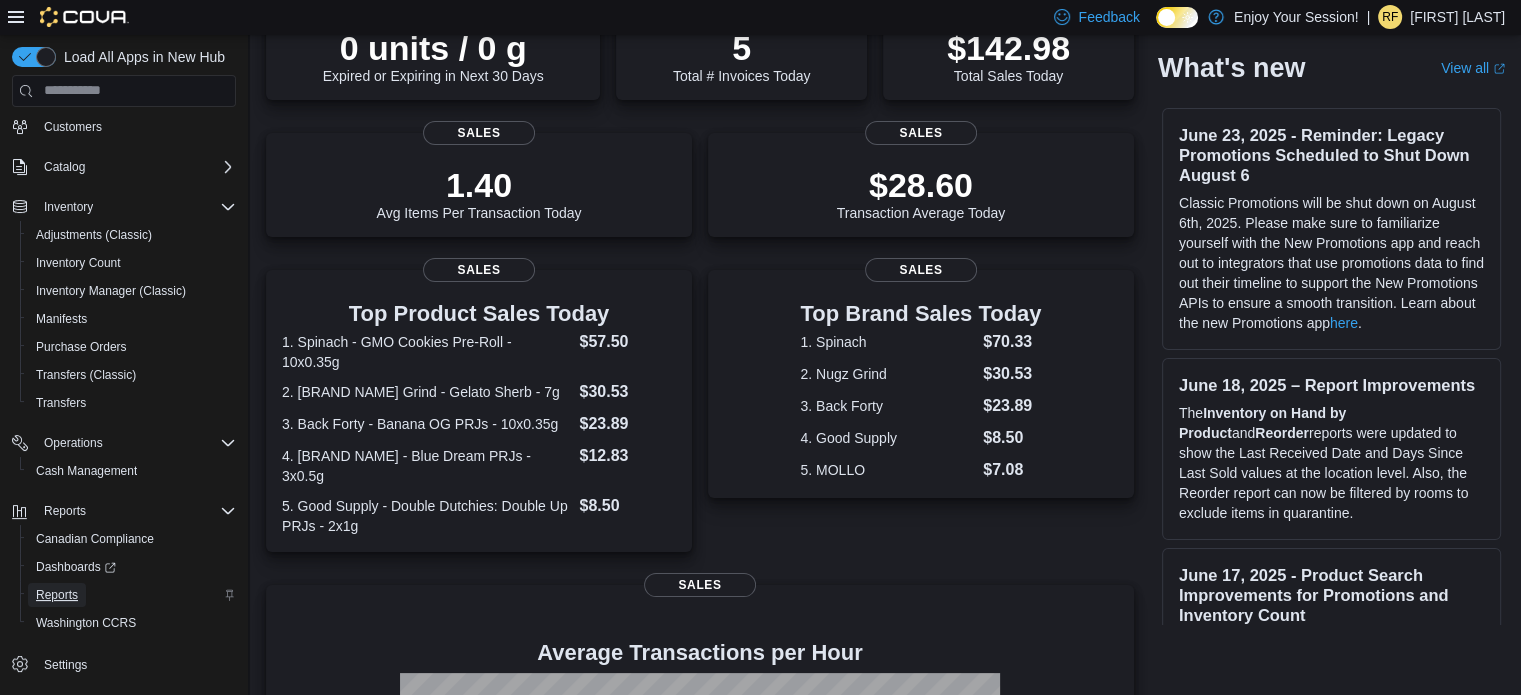 click on "Reports" at bounding box center (57, 595) 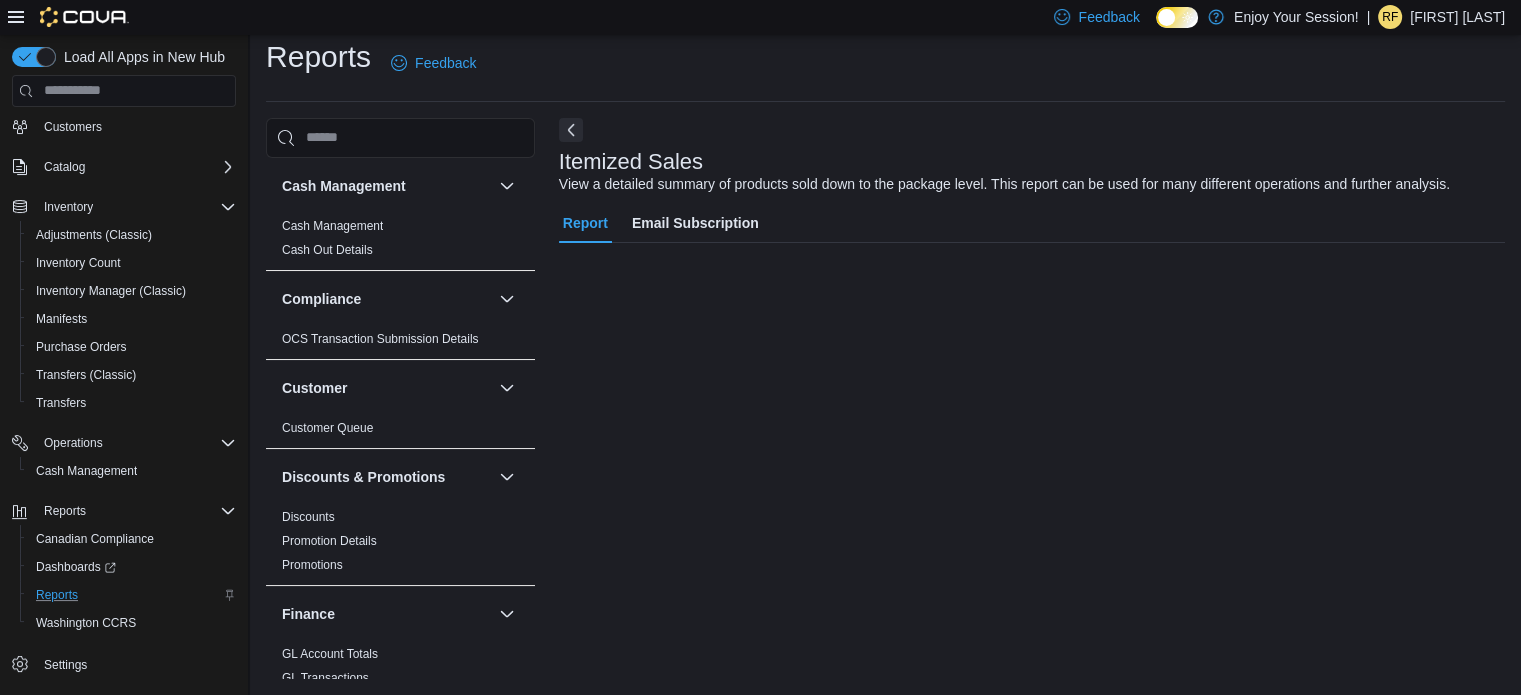 scroll, scrollTop: 13, scrollLeft: 0, axis: vertical 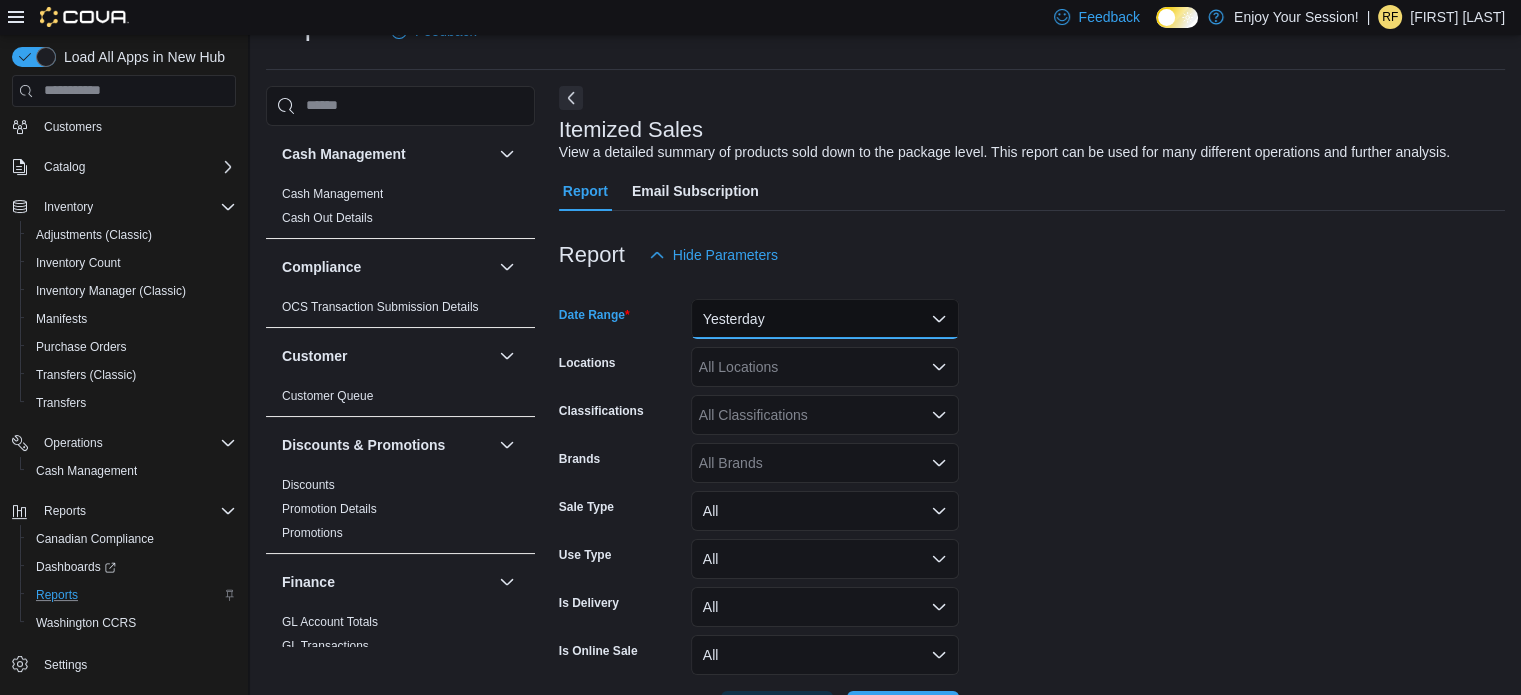 click on "Yesterday" at bounding box center [825, 319] 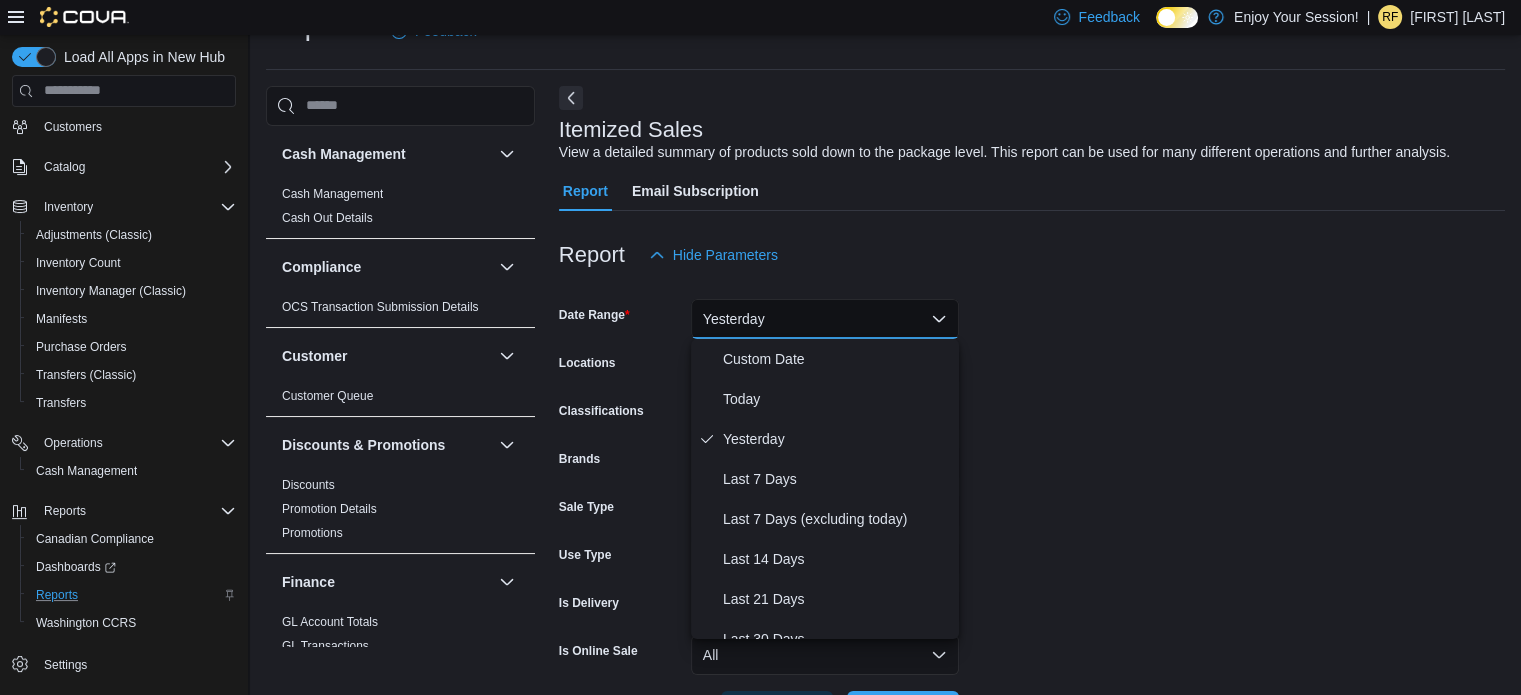 click on "Report Hide Parameters" at bounding box center [1032, 255] 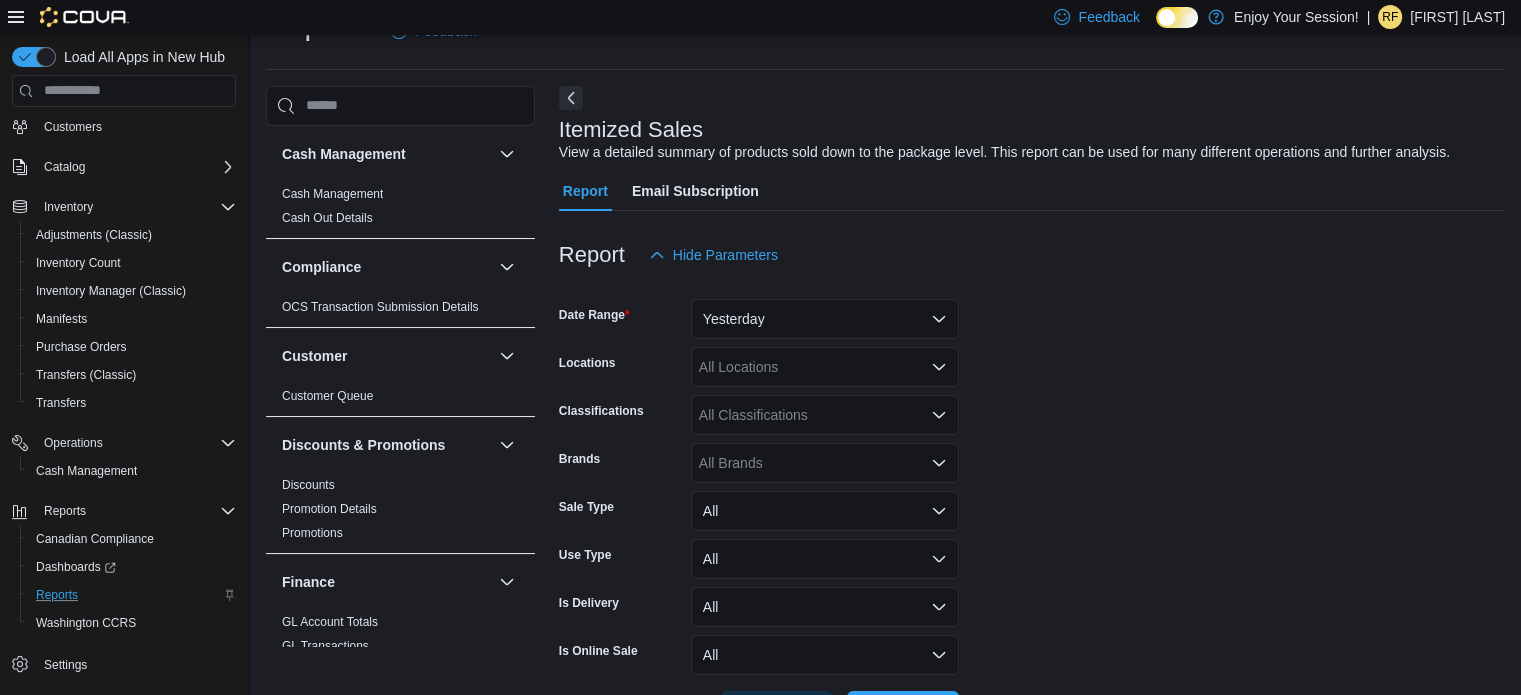 click on "All Locations" at bounding box center [825, 367] 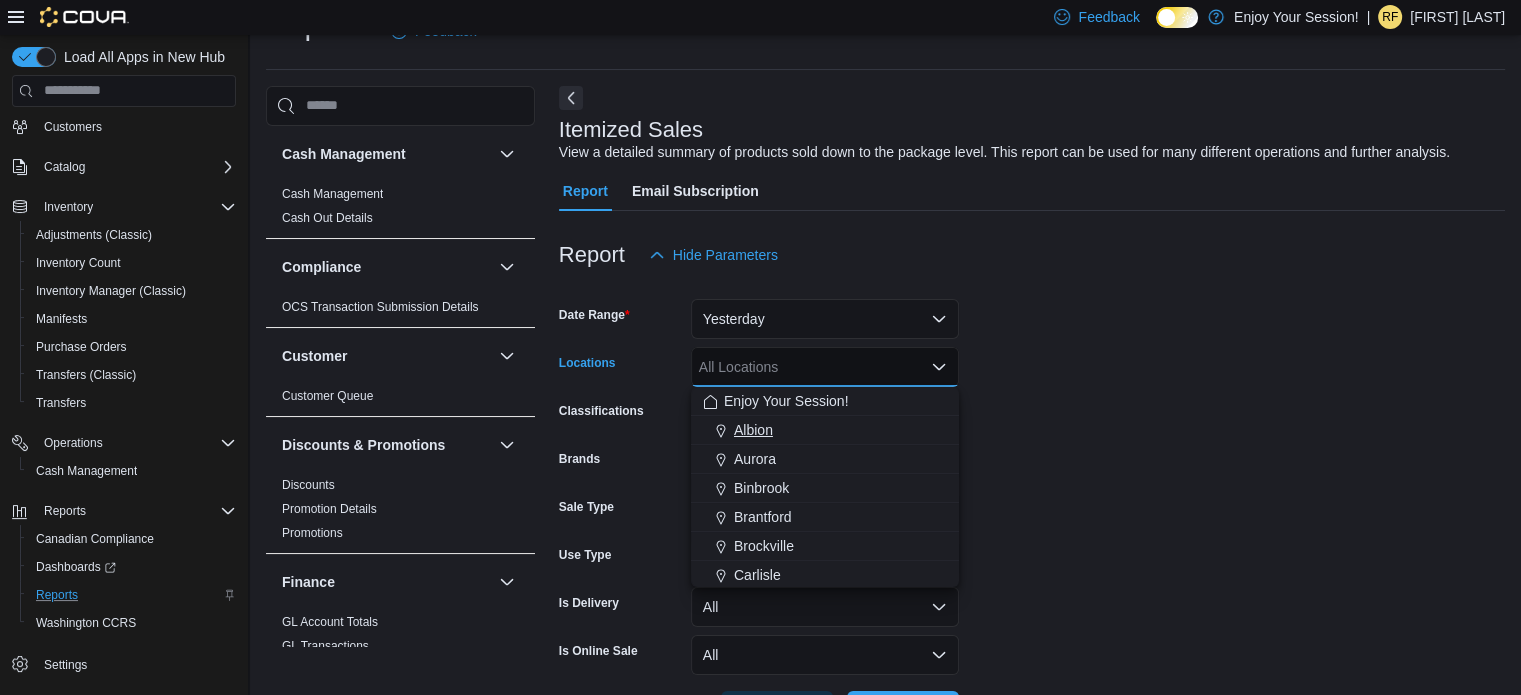 scroll, scrollTop: 0, scrollLeft: 0, axis: both 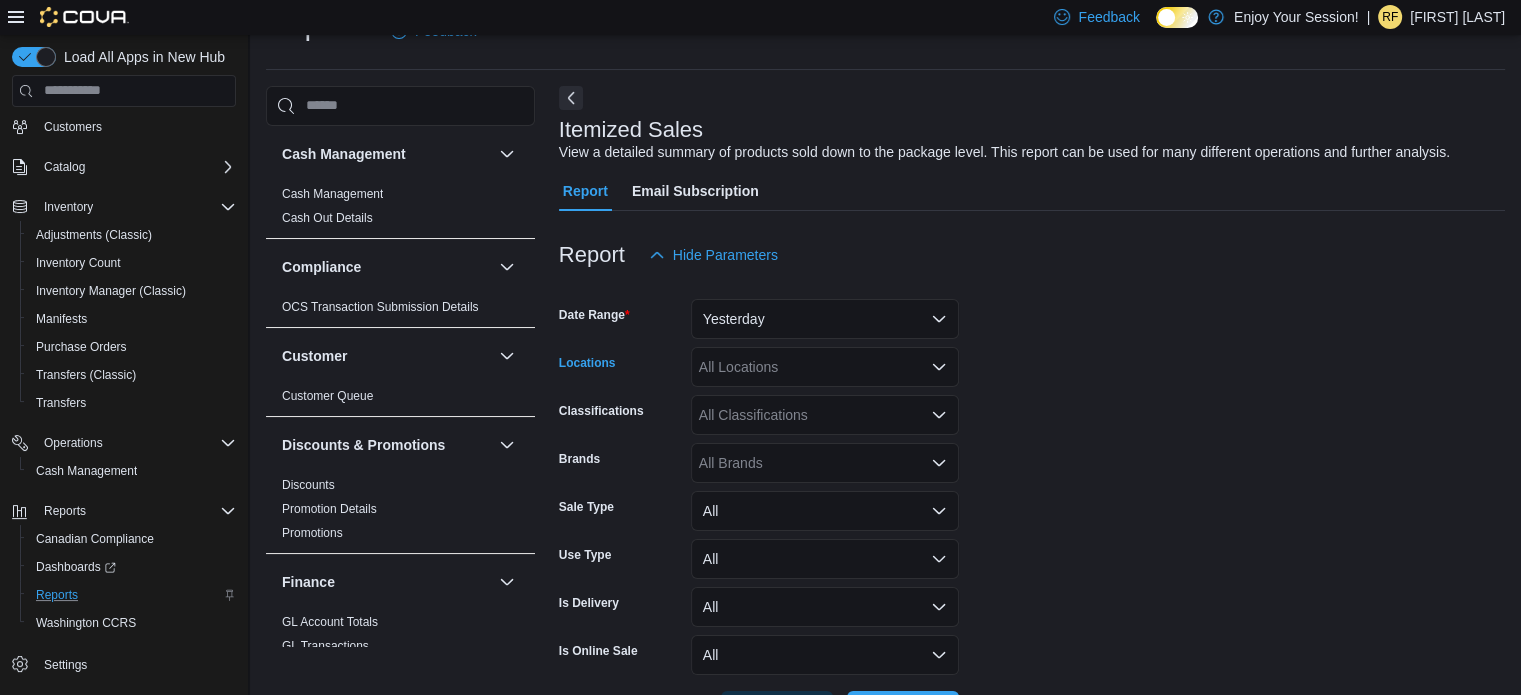 click on "All Locations" at bounding box center (825, 367) 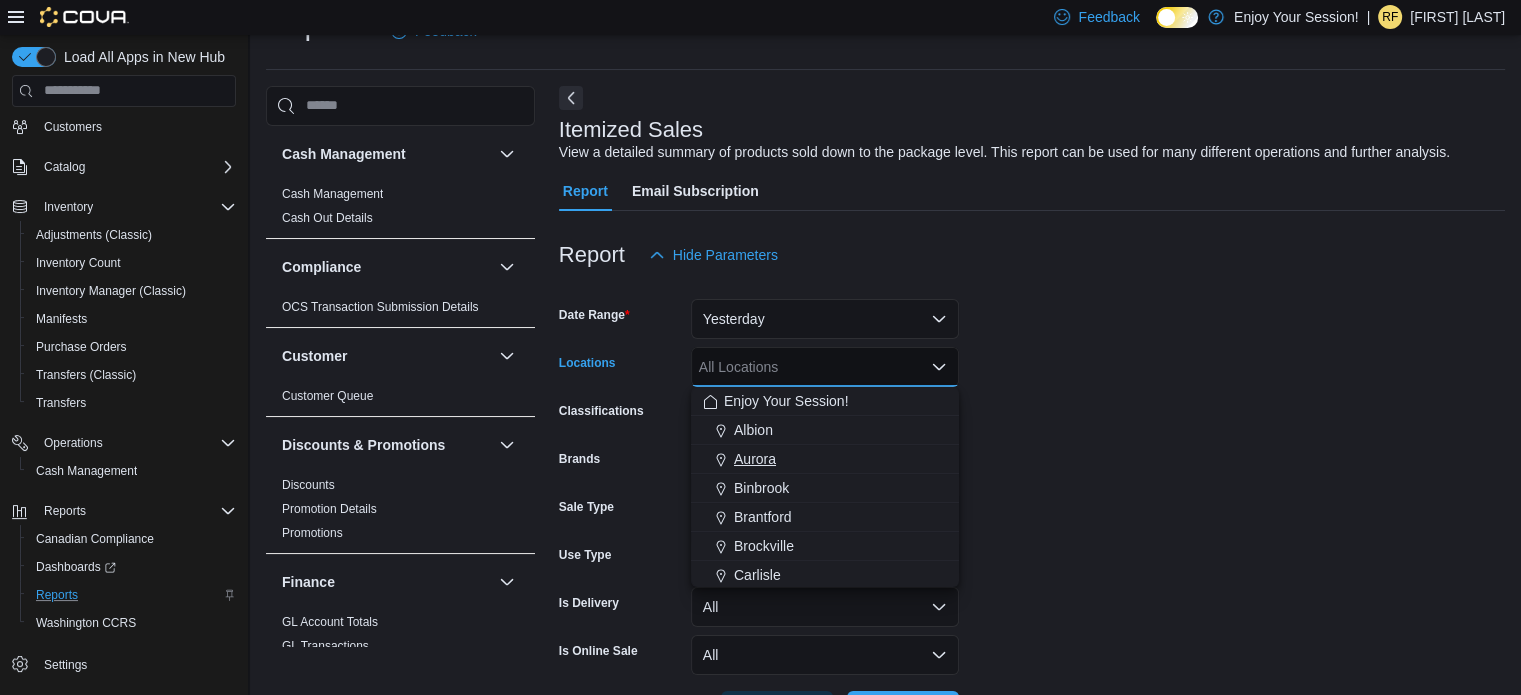scroll, scrollTop: 100, scrollLeft: 0, axis: vertical 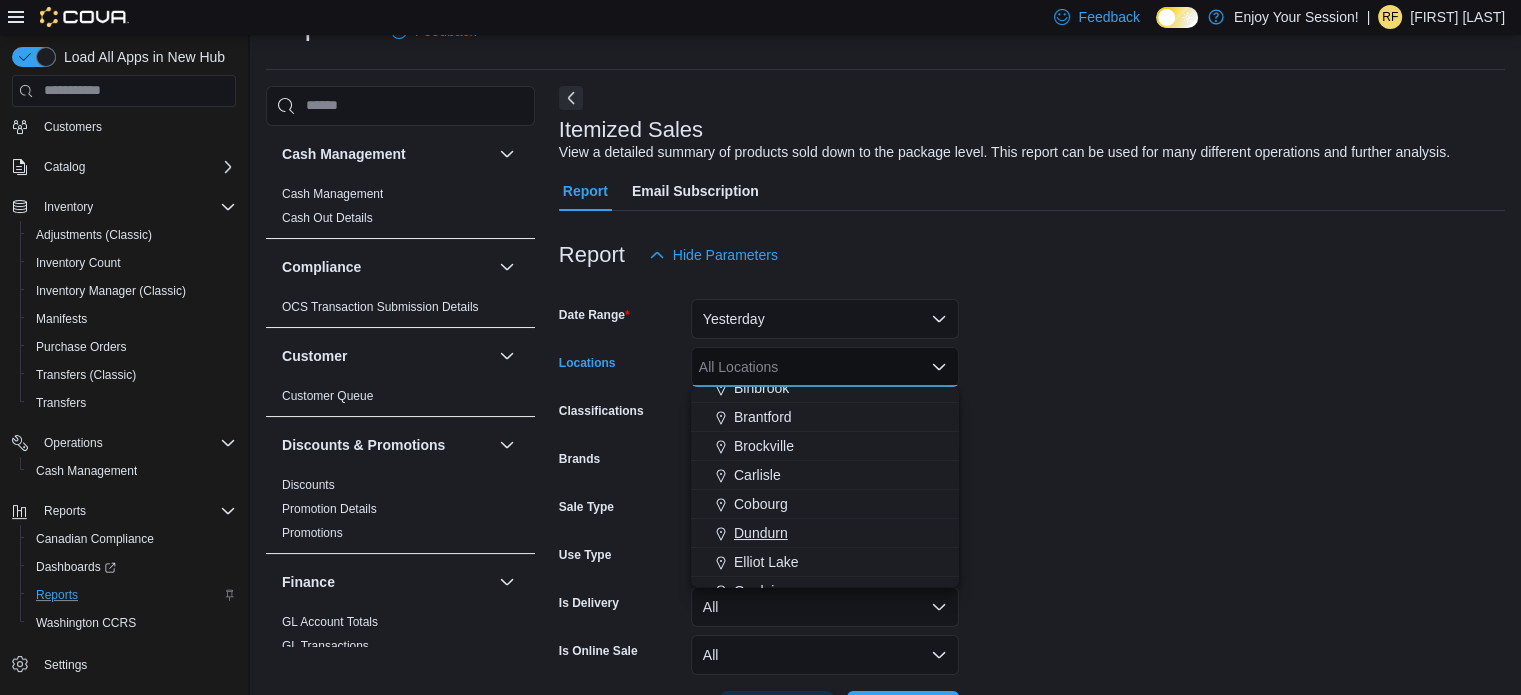 click on "Dundurn" at bounding box center [761, 533] 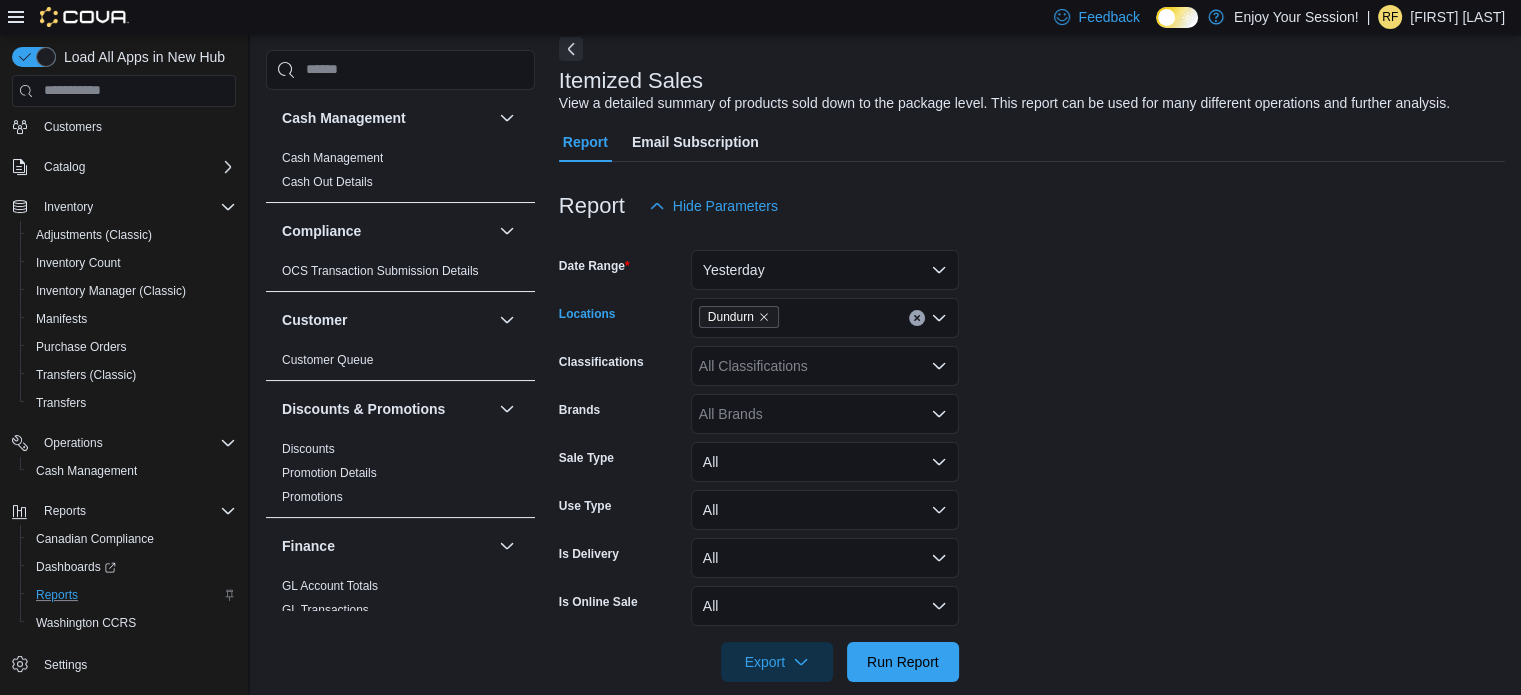 scroll, scrollTop: 121, scrollLeft: 0, axis: vertical 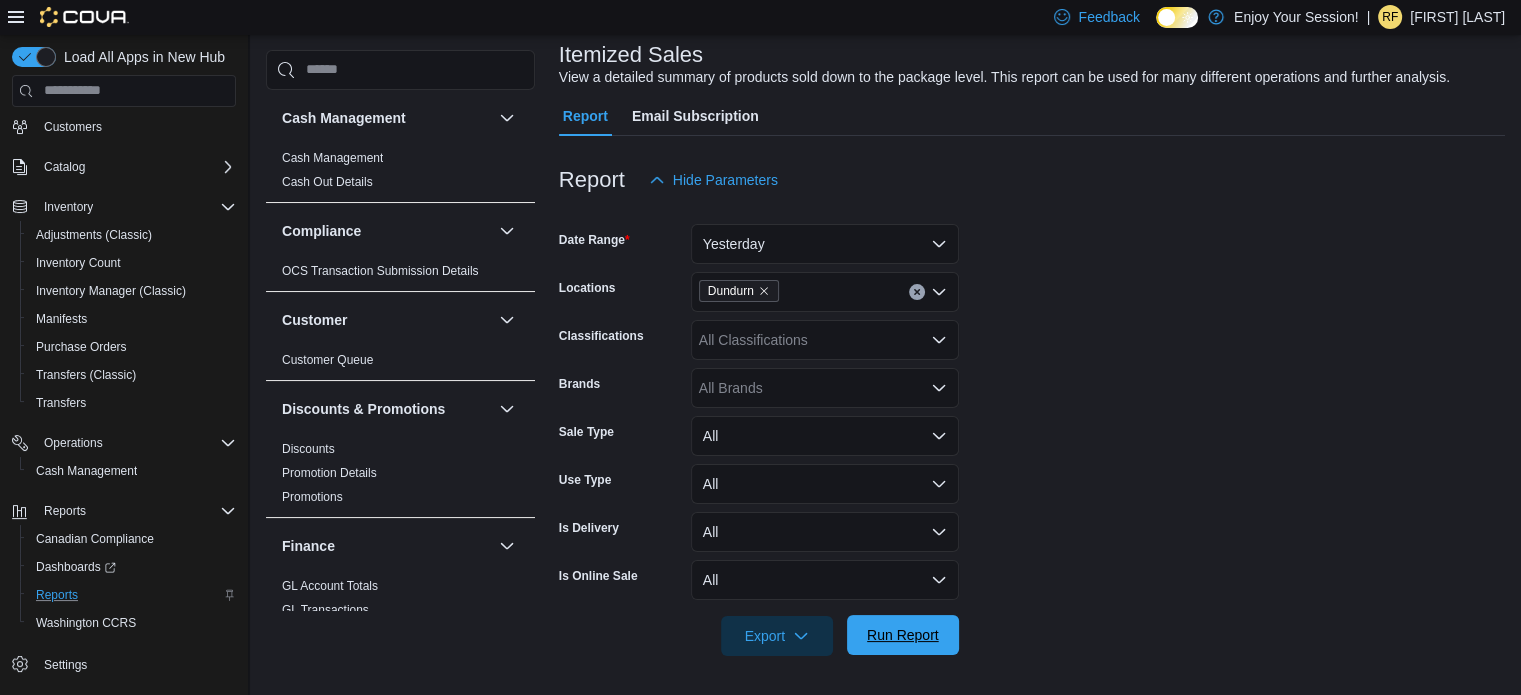 click on "Run Report" at bounding box center (903, 635) 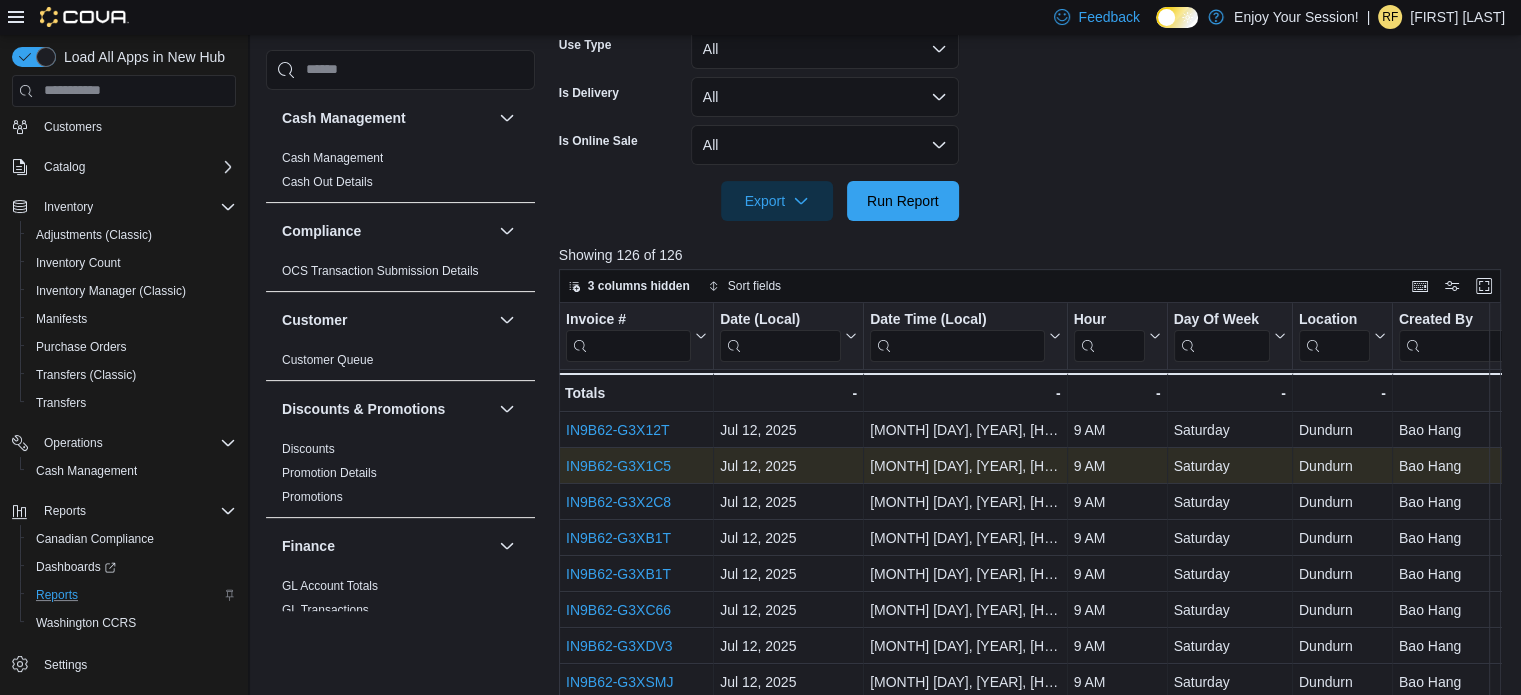 scroll, scrollTop: 701, scrollLeft: 0, axis: vertical 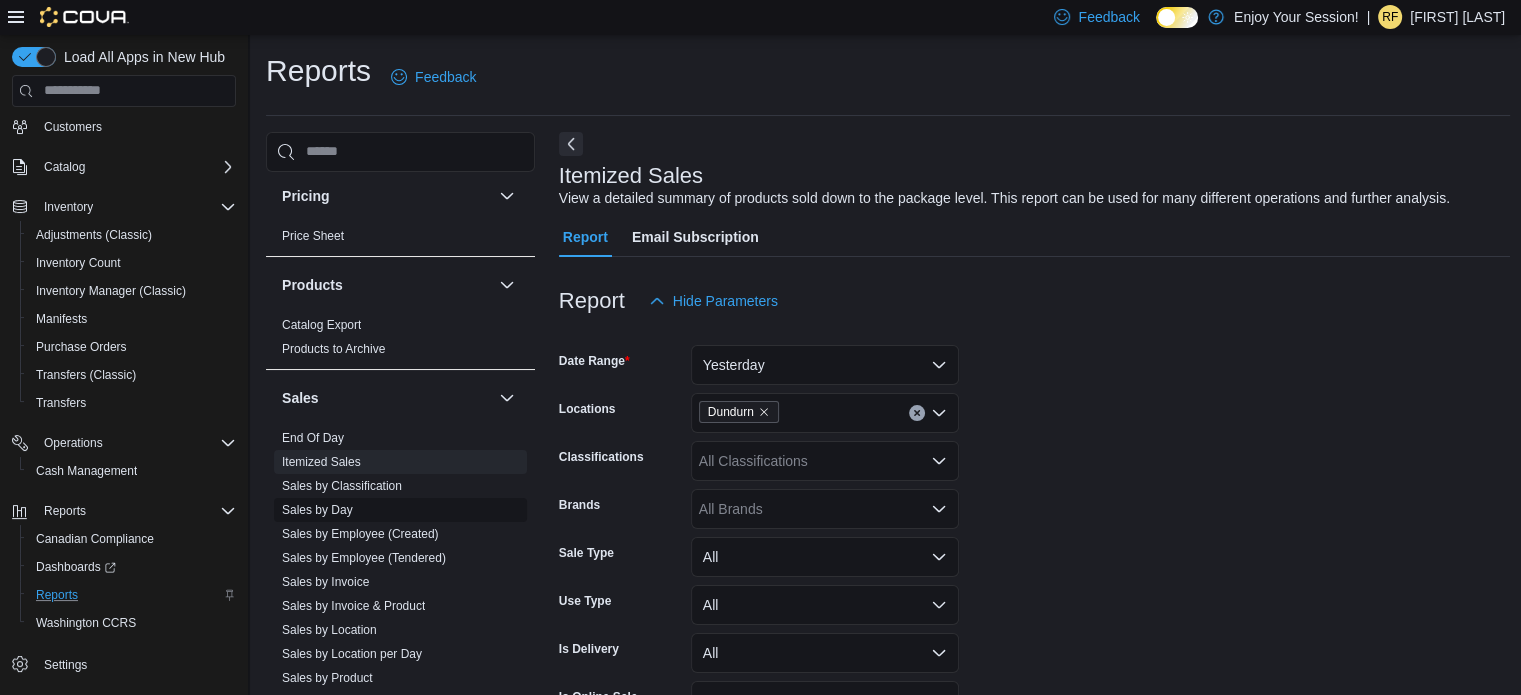 click on "Sales by Day" at bounding box center (317, 510) 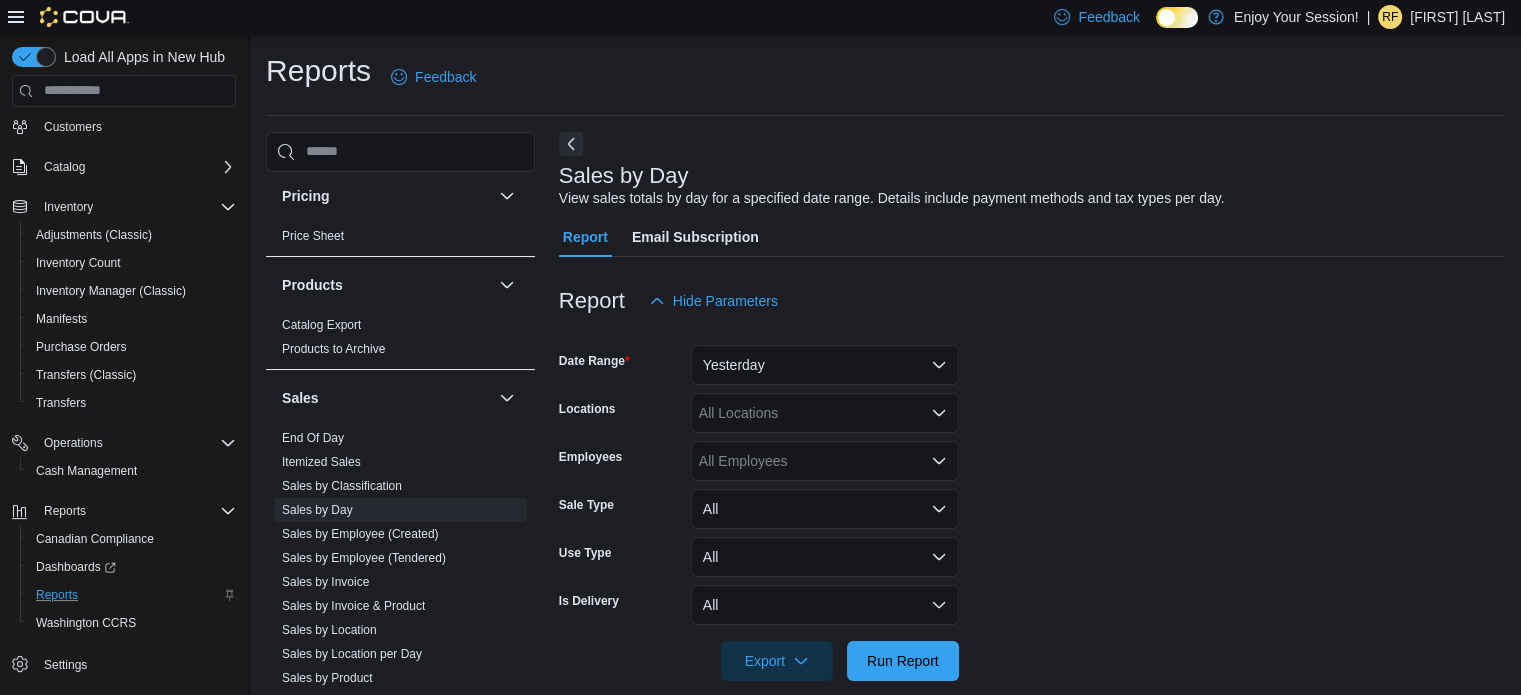 scroll, scrollTop: 25, scrollLeft: 0, axis: vertical 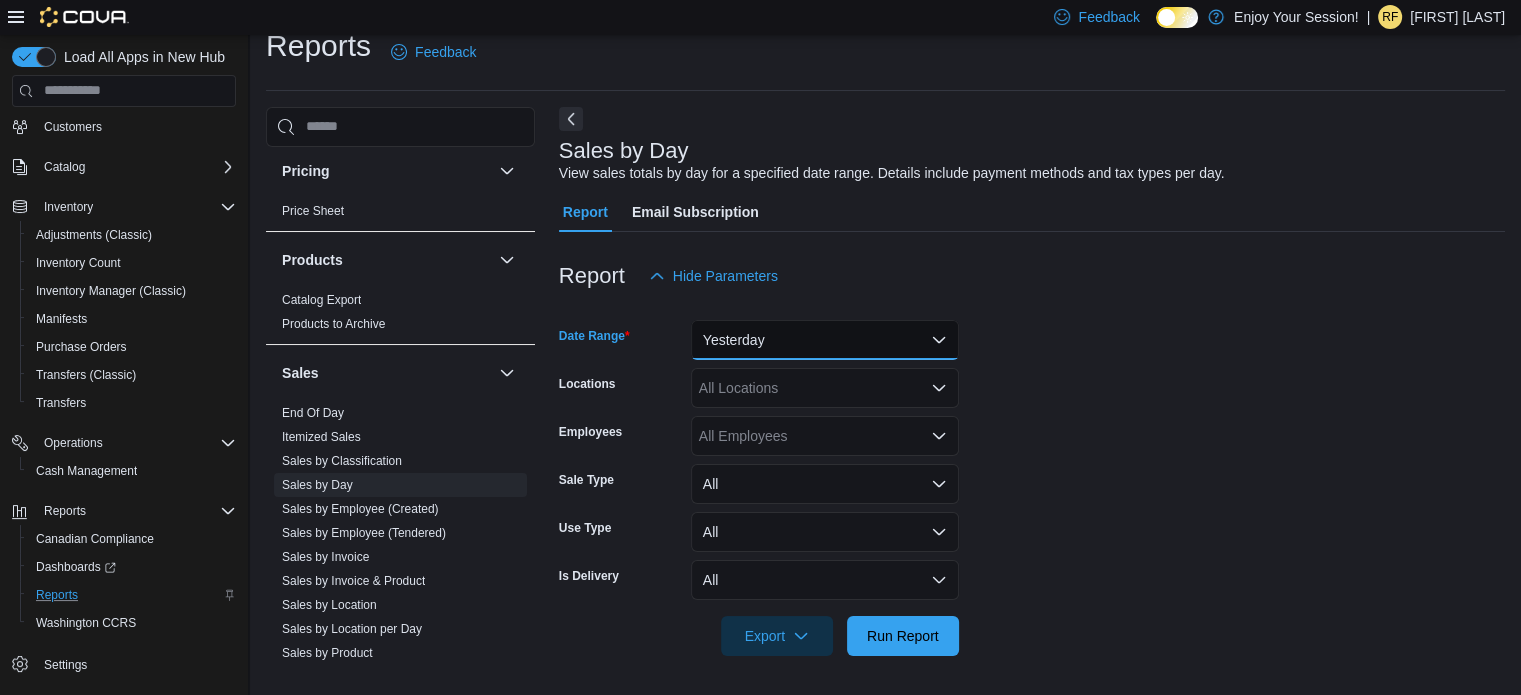 click on "Yesterday" at bounding box center (825, 340) 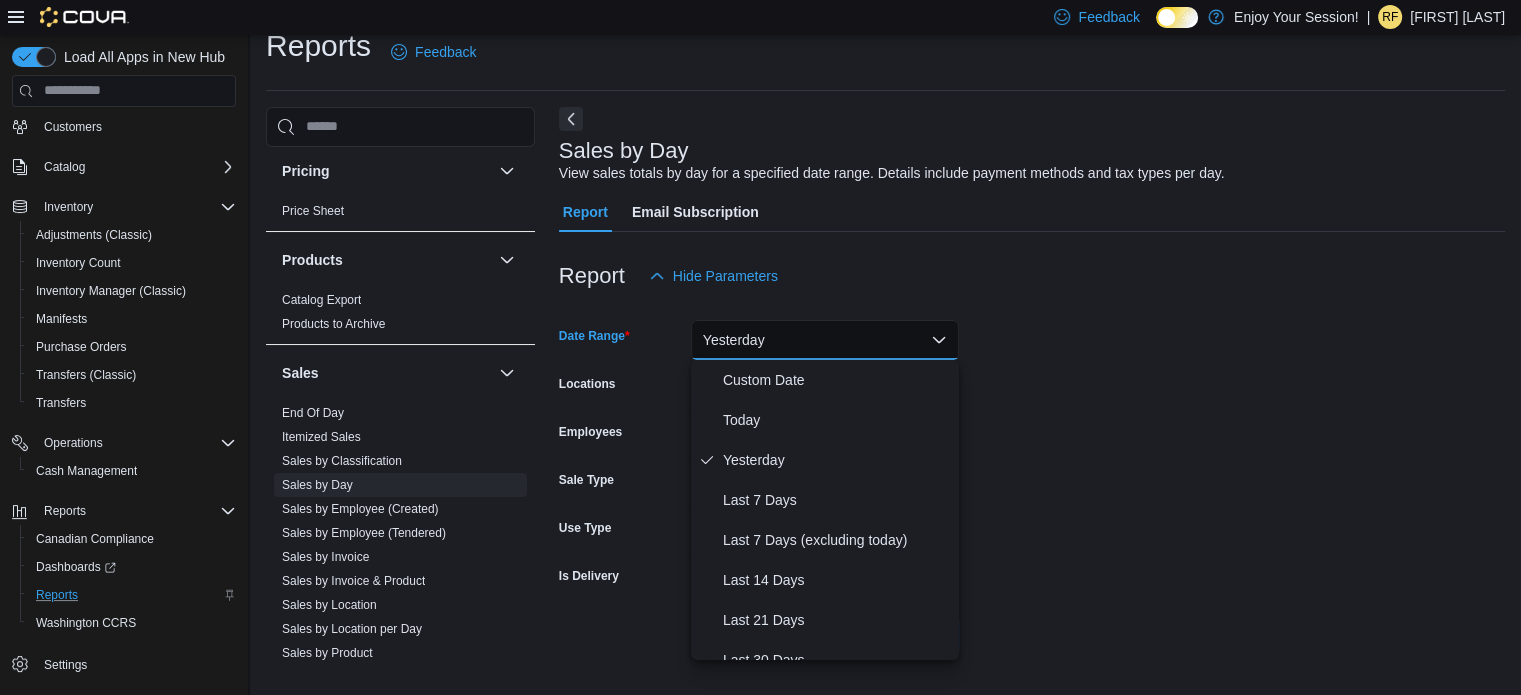 click on "Yesterday" at bounding box center (837, 460) 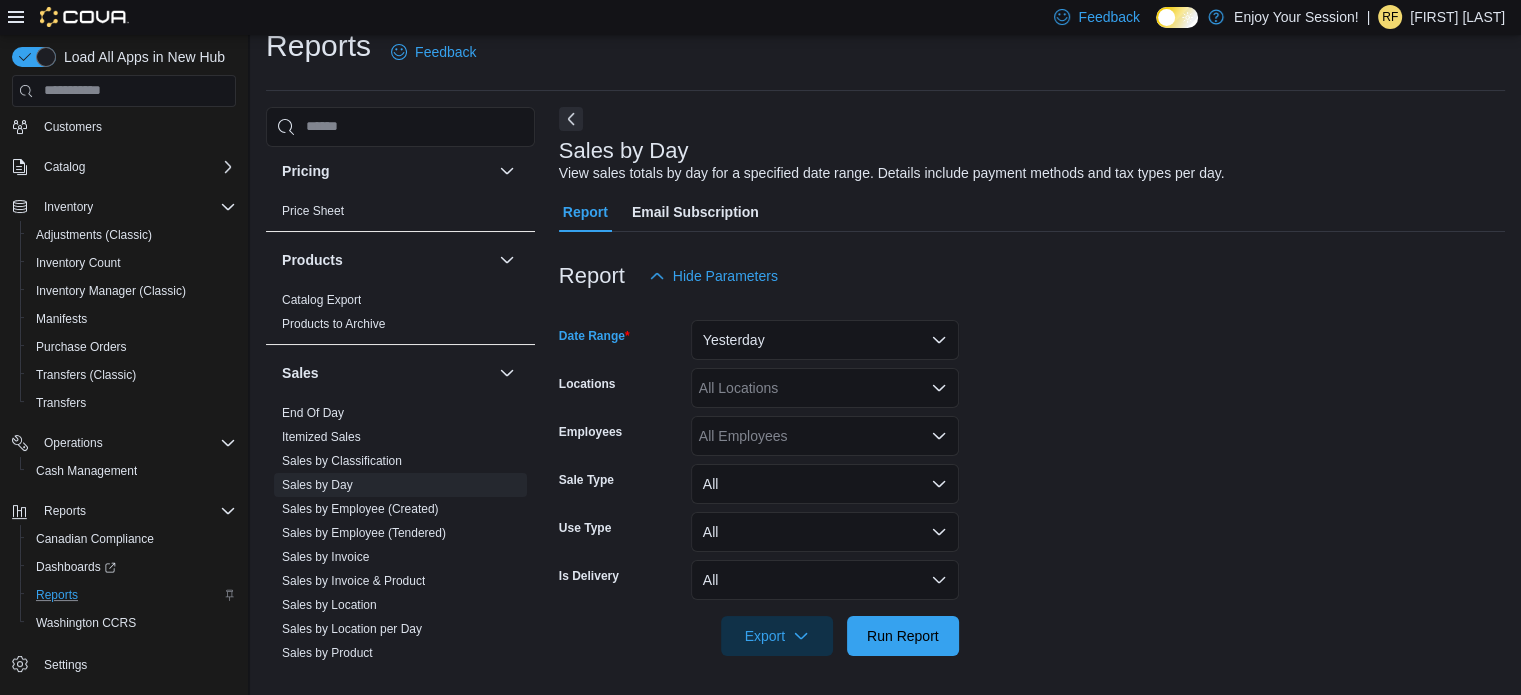 click on "All Locations" at bounding box center (825, 388) 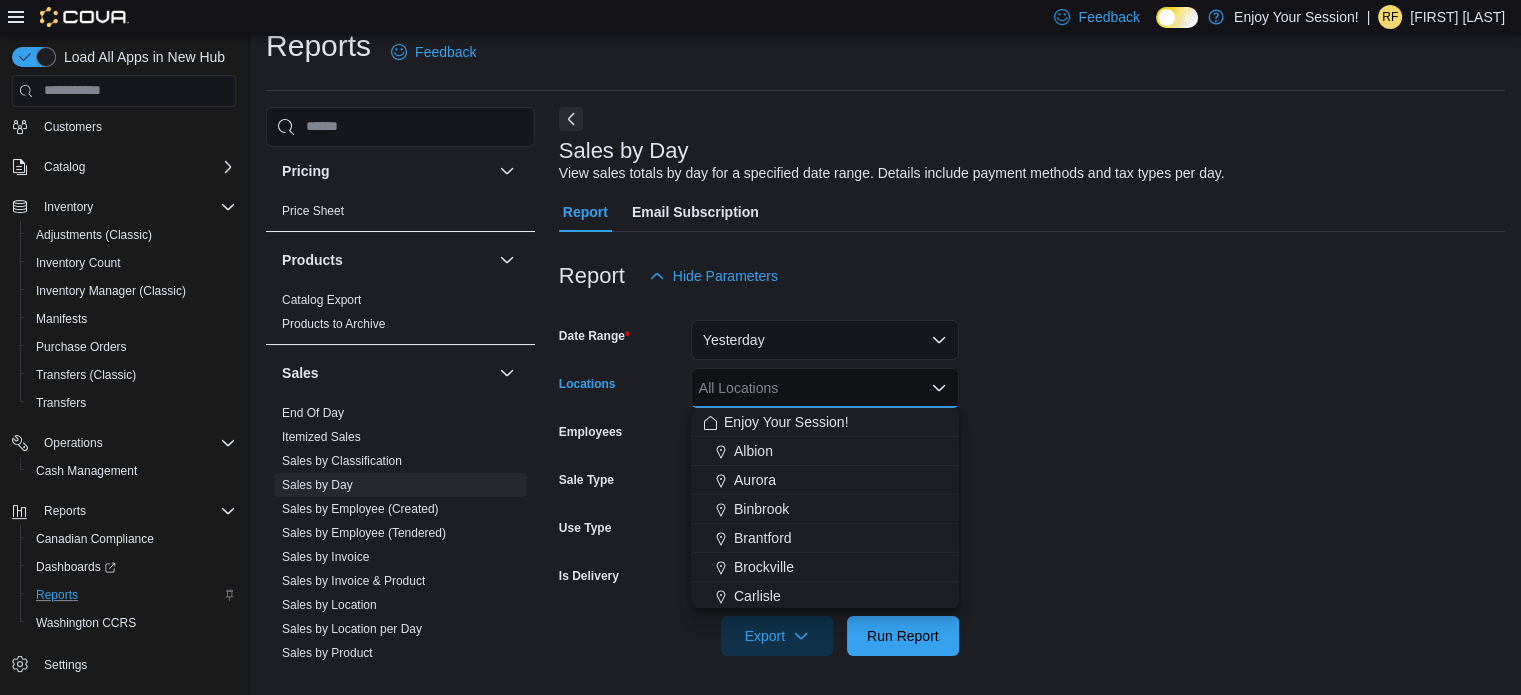 scroll, scrollTop: 200, scrollLeft: 0, axis: vertical 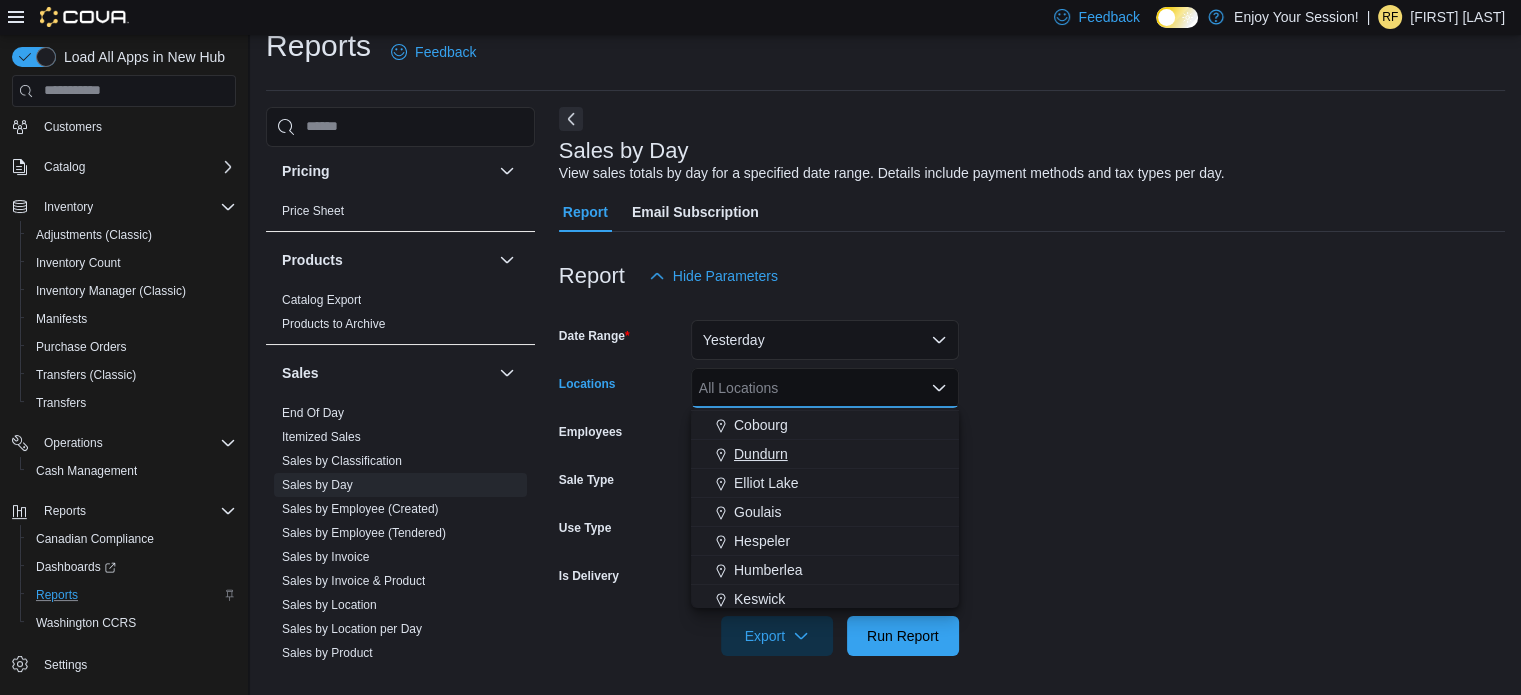 click on "Dundurn" at bounding box center (761, 454) 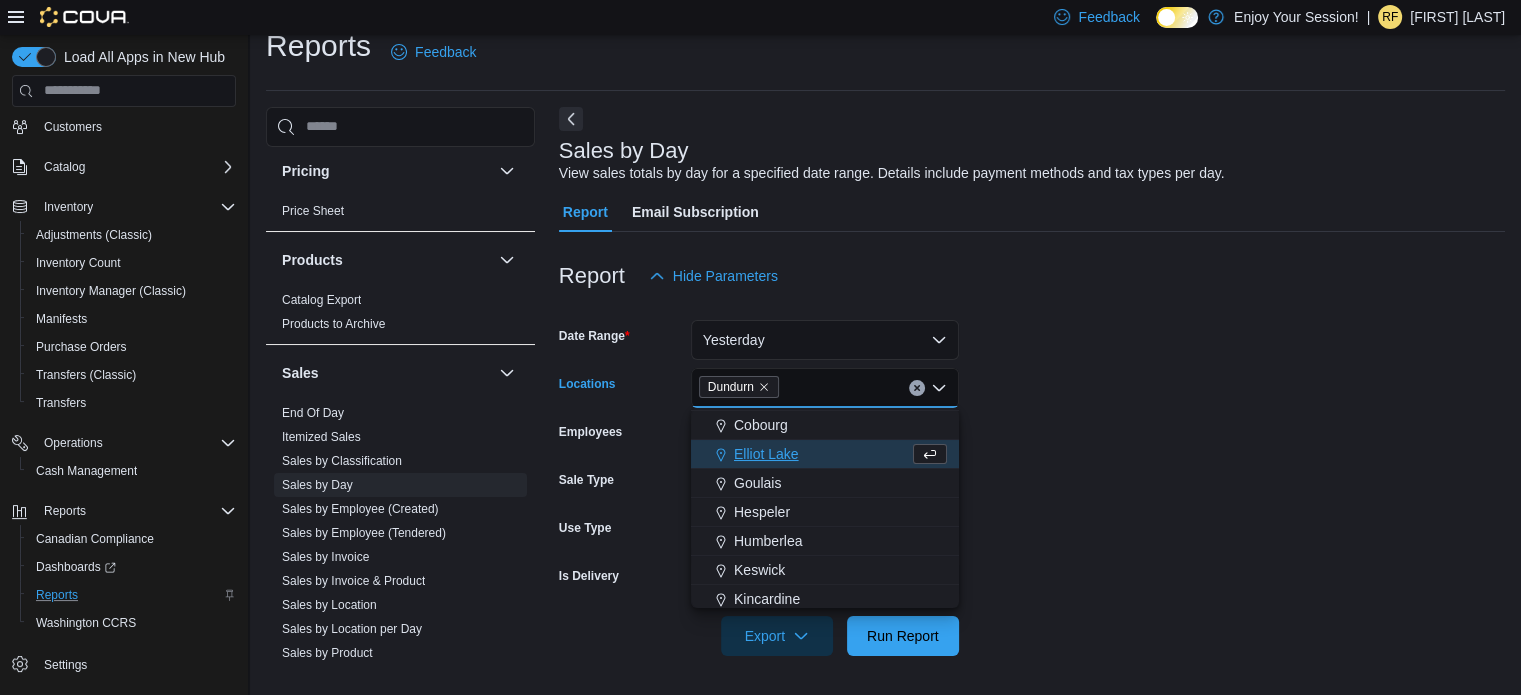 click at bounding box center [1032, 668] 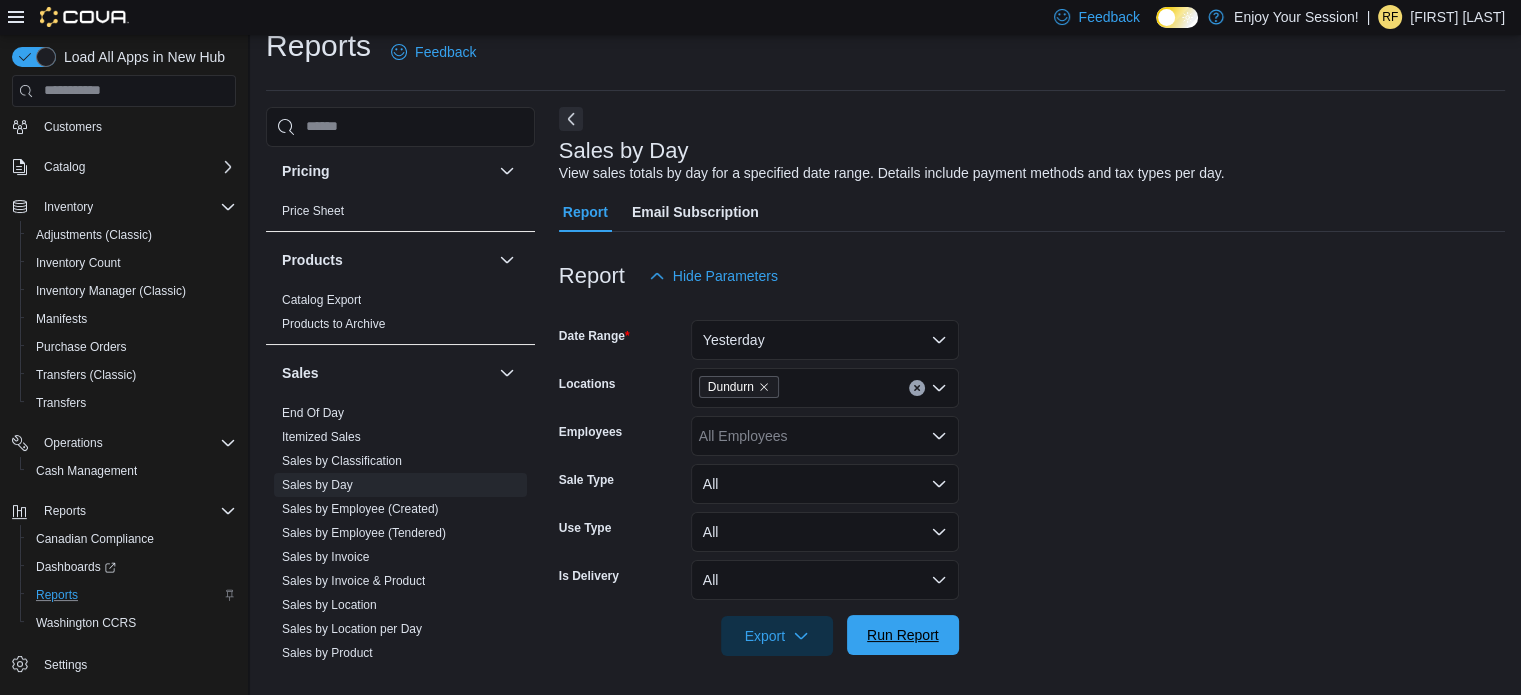 click on "Run Report" at bounding box center (903, 635) 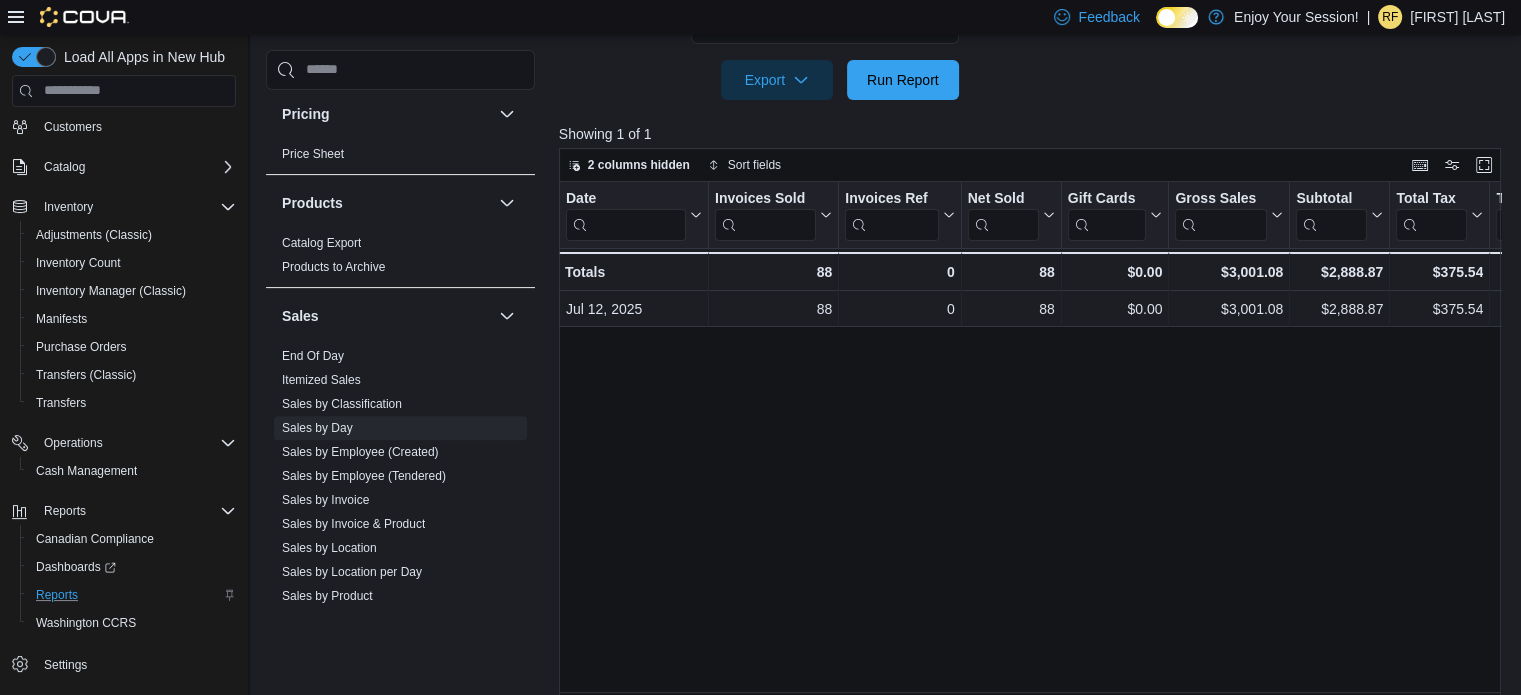 scroll, scrollTop: 605, scrollLeft: 0, axis: vertical 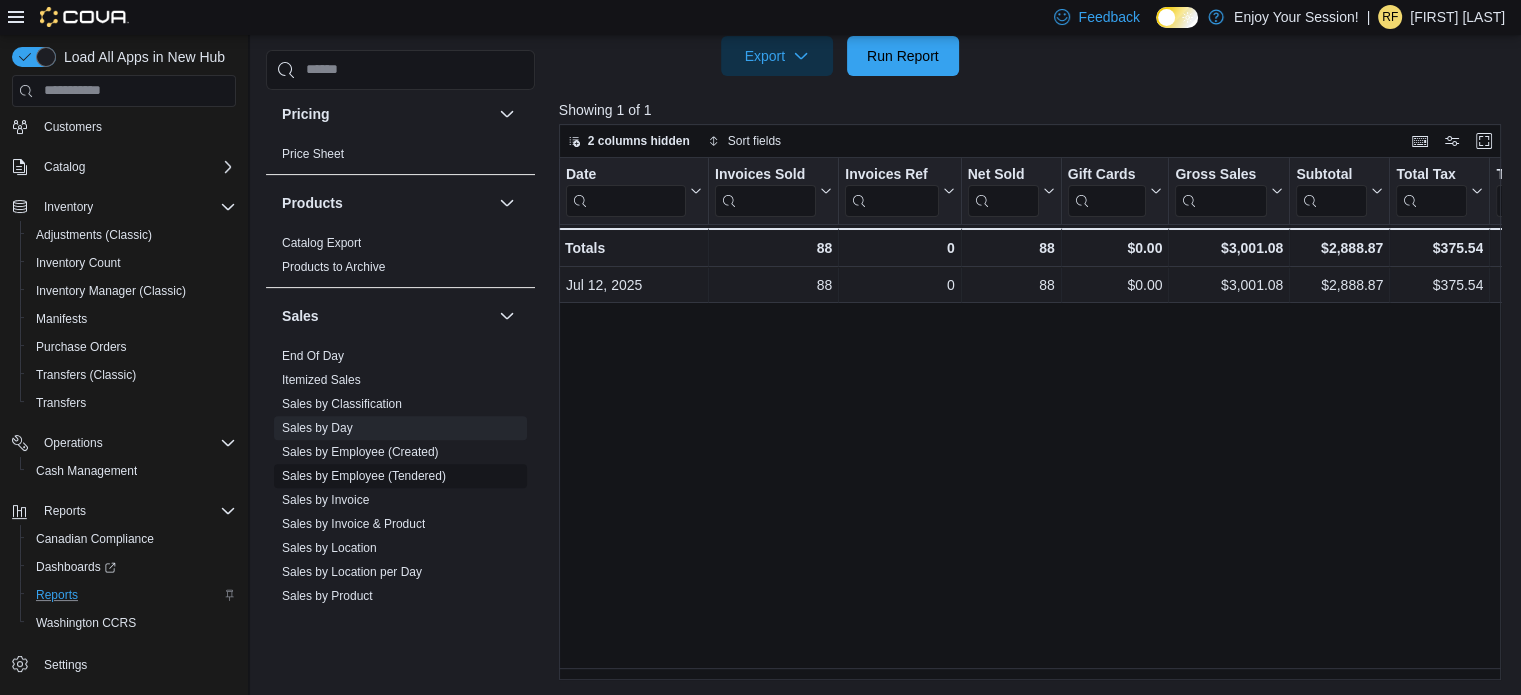 click on "Sales by Employee (Tendered)" at bounding box center [364, 476] 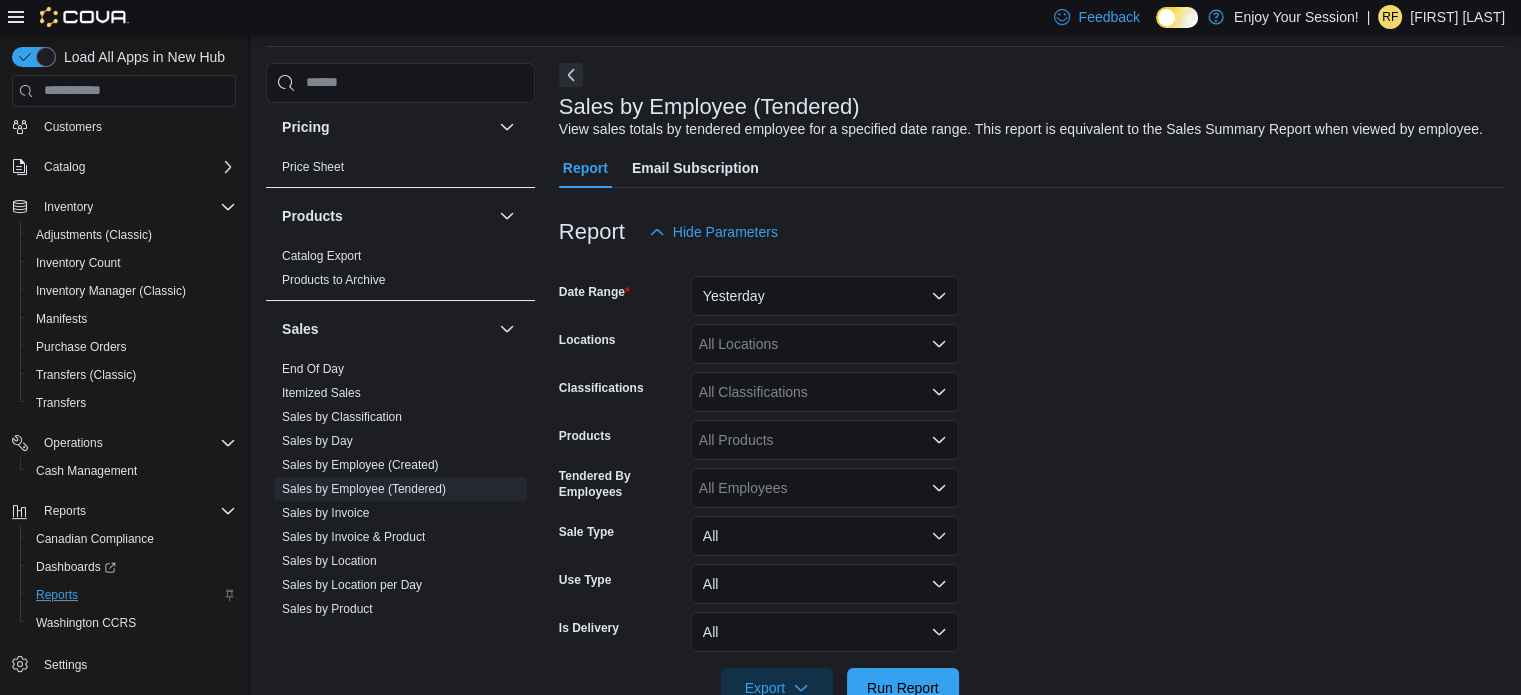 scroll, scrollTop: 46, scrollLeft: 0, axis: vertical 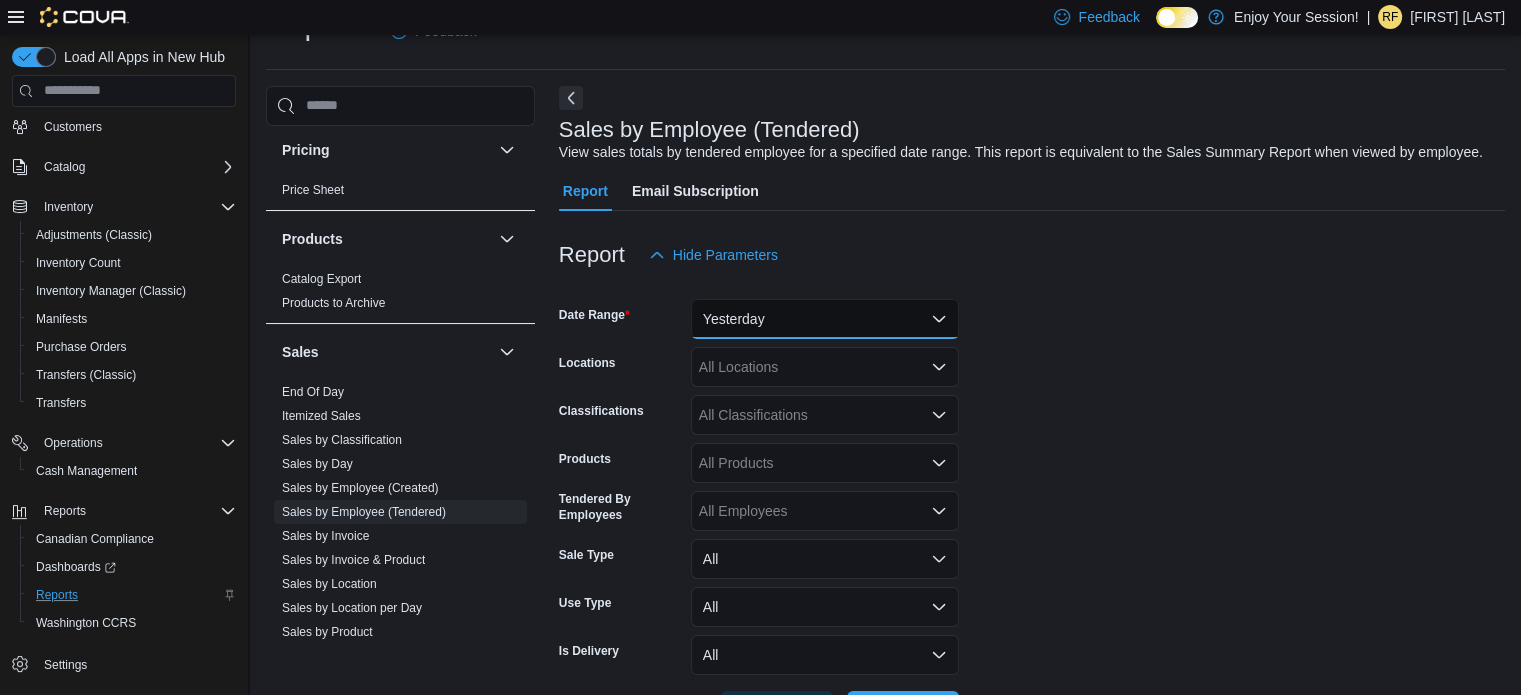 click on "Yesterday" at bounding box center (825, 319) 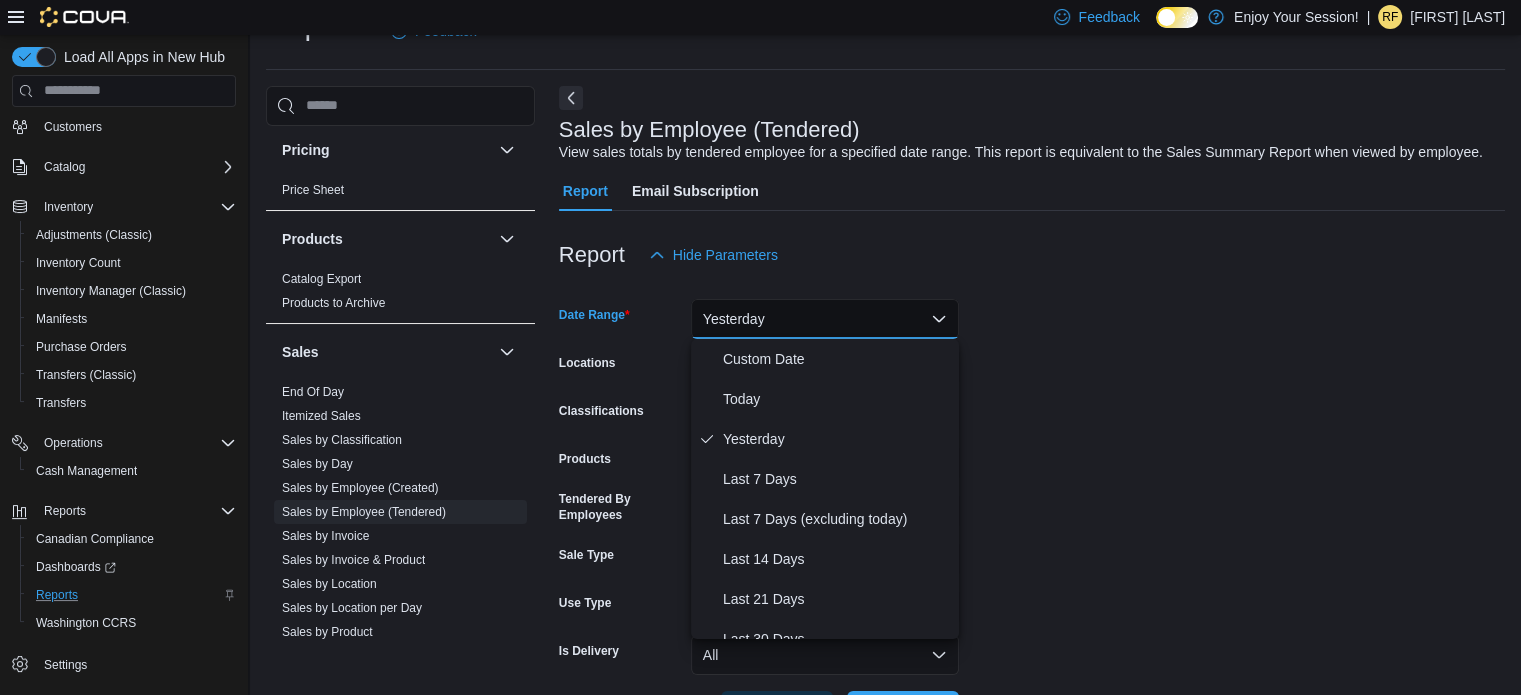 click on "Date Range Yesterday Locations All Locations Classifications All Classifications Products All Products Tendered By Employees All Employees Sale Type All Use Type All Is Delivery All Export  Run Report" at bounding box center (1032, 503) 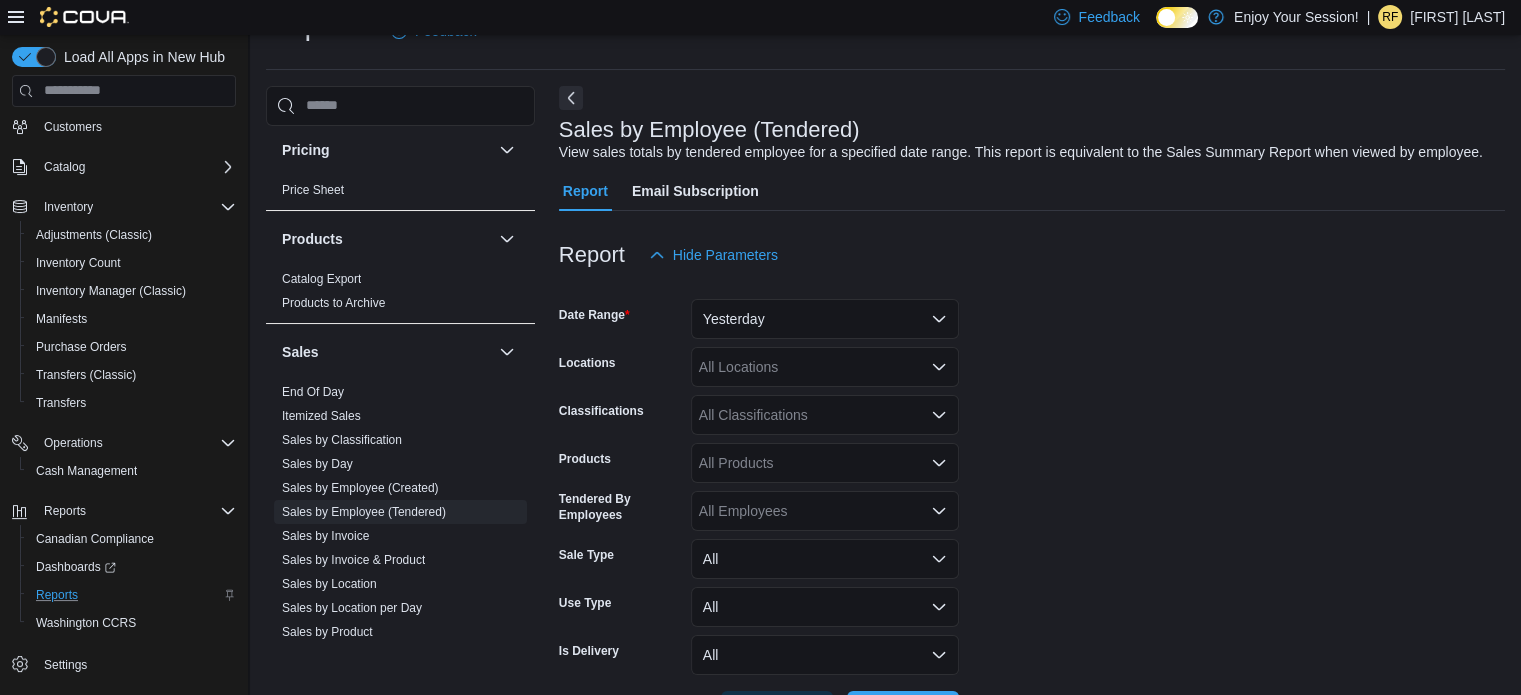 click on "All Locations" at bounding box center [825, 367] 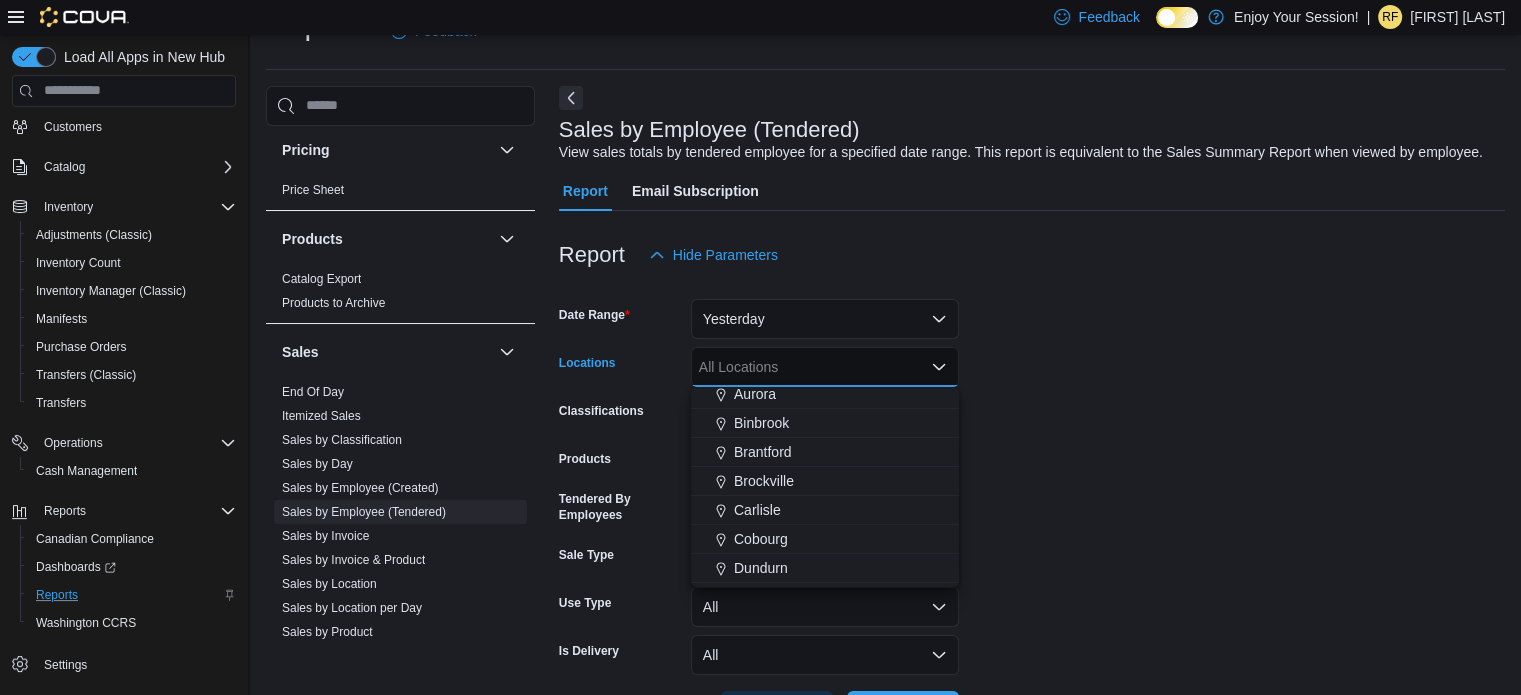 scroll, scrollTop: 100, scrollLeft: 0, axis: vertical 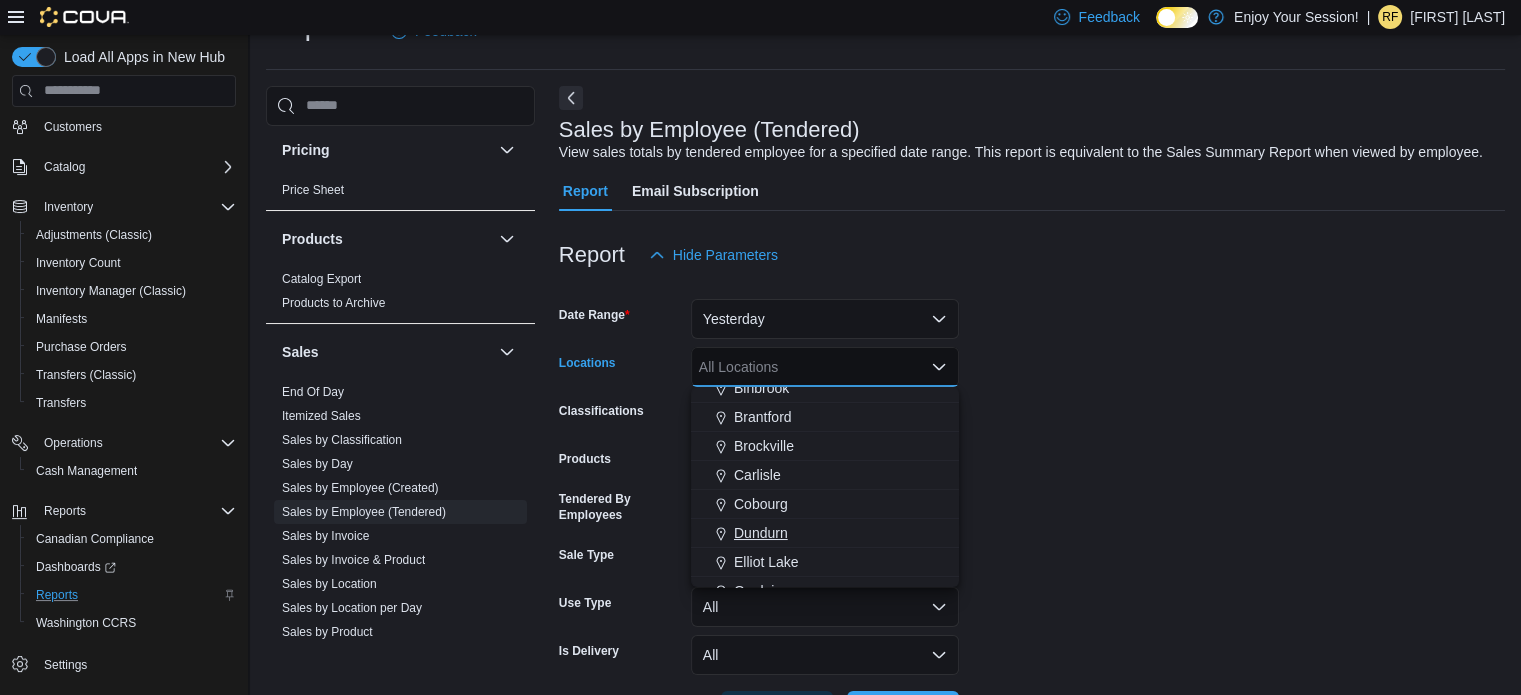 click on "Dundurn" at bounding box center [761, 533] 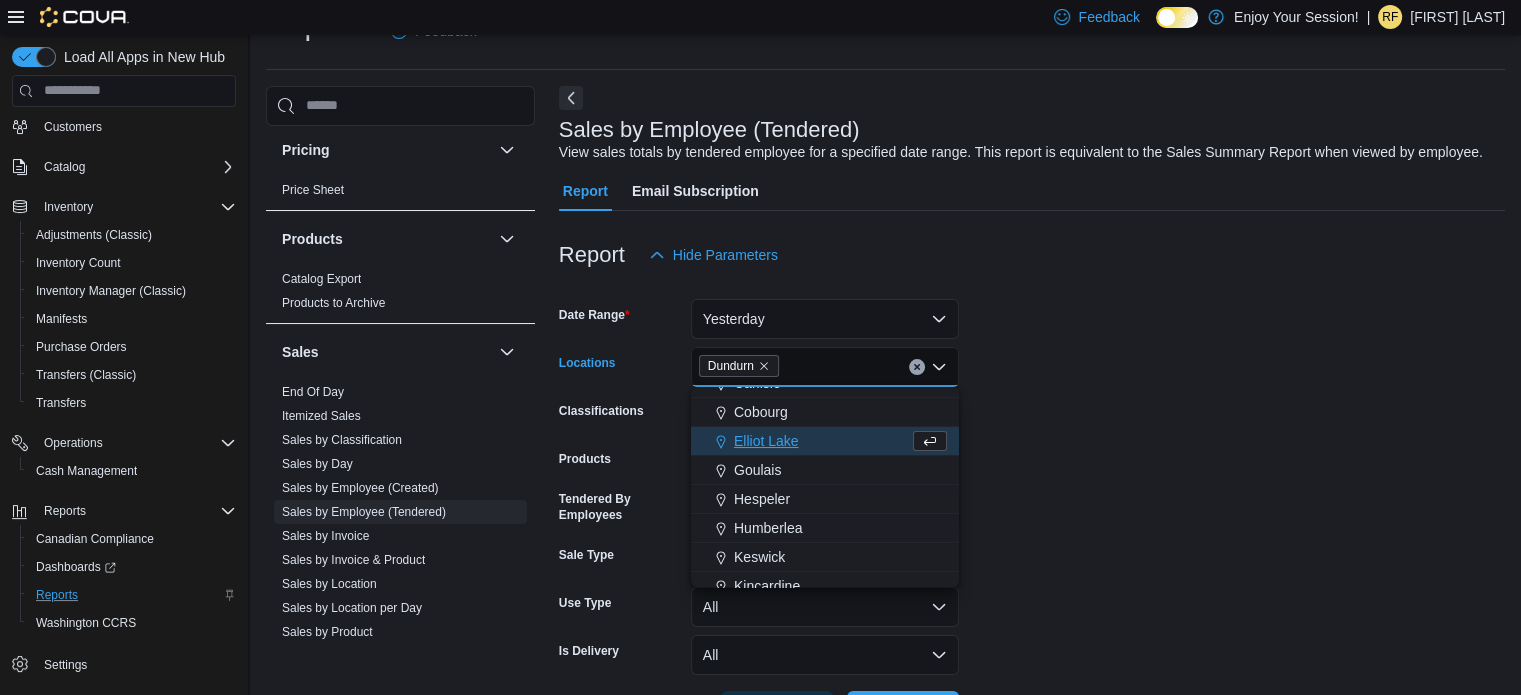 scroll, scrollTop: 300, scrollLeft: 0, axis: vertical 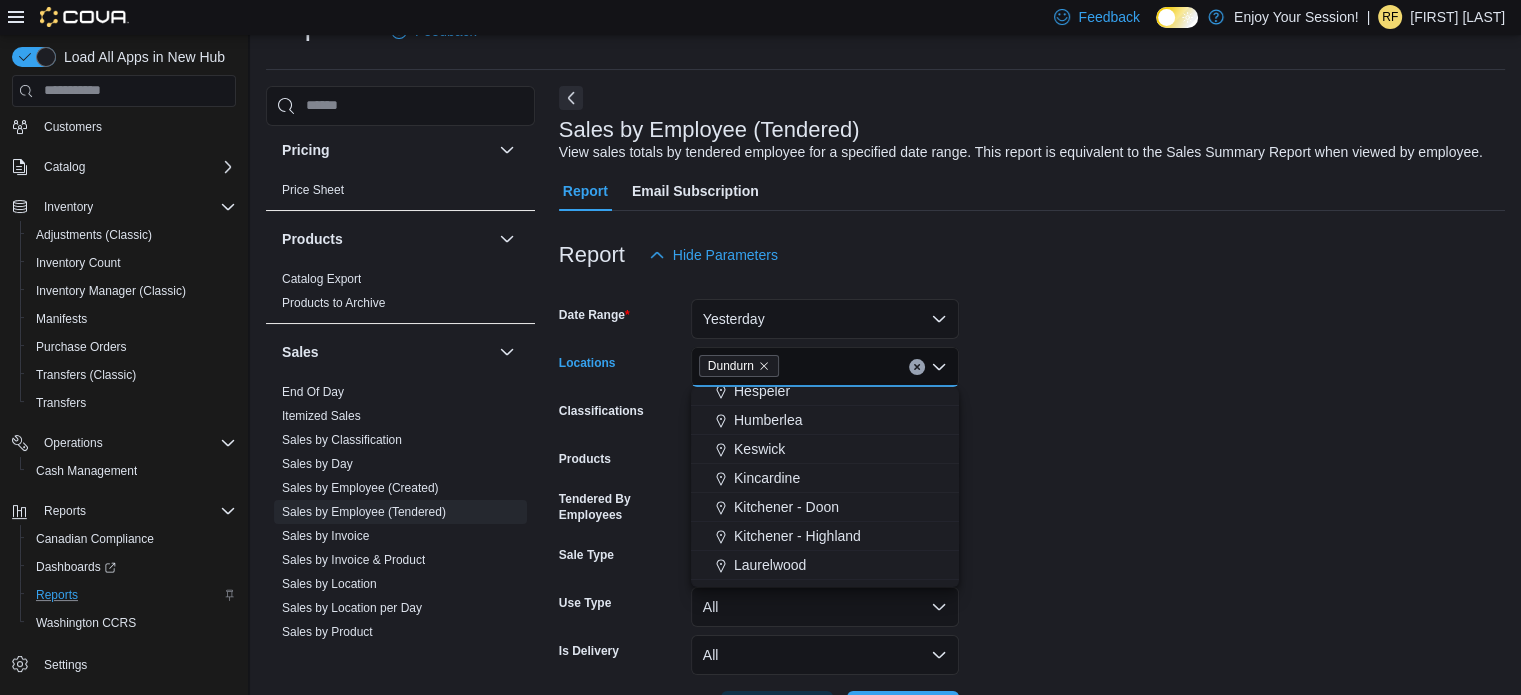 click on "Date Range Yesterday Locations Dundurn Combo box. Selected. Dundurn. Press Backspace to delete Dundurn. Combo box input. All Locations. Type some text or, to display a list of choices, press Down Arrow. To exit the list of choices, press Escape. Classifications All Classifications Products All Products Tendered By Employees All Employees Sale Type All Use Type All Is Delivery All Export  Run Report" at bounding box center (1032, 503) 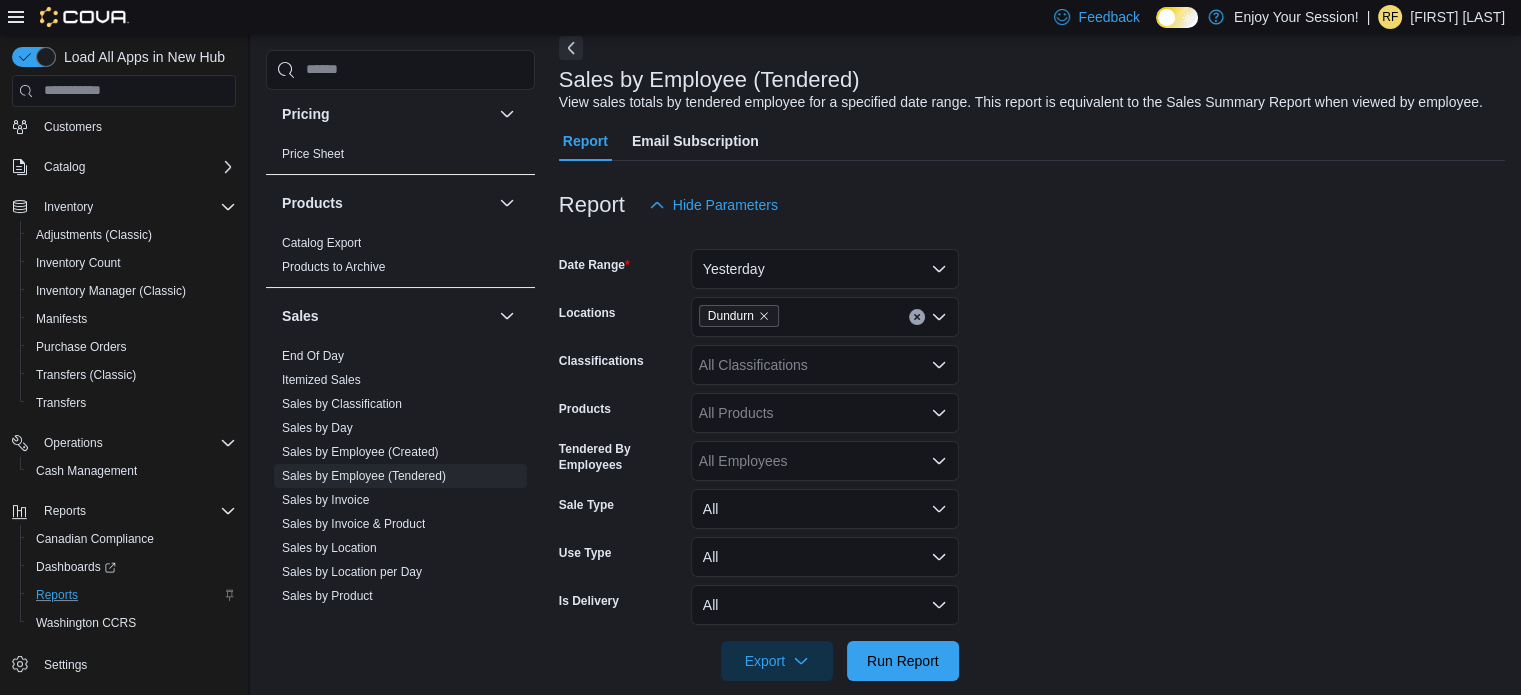 scroll, scrollTop: 121, scrollLeft: 0, axis: vertical 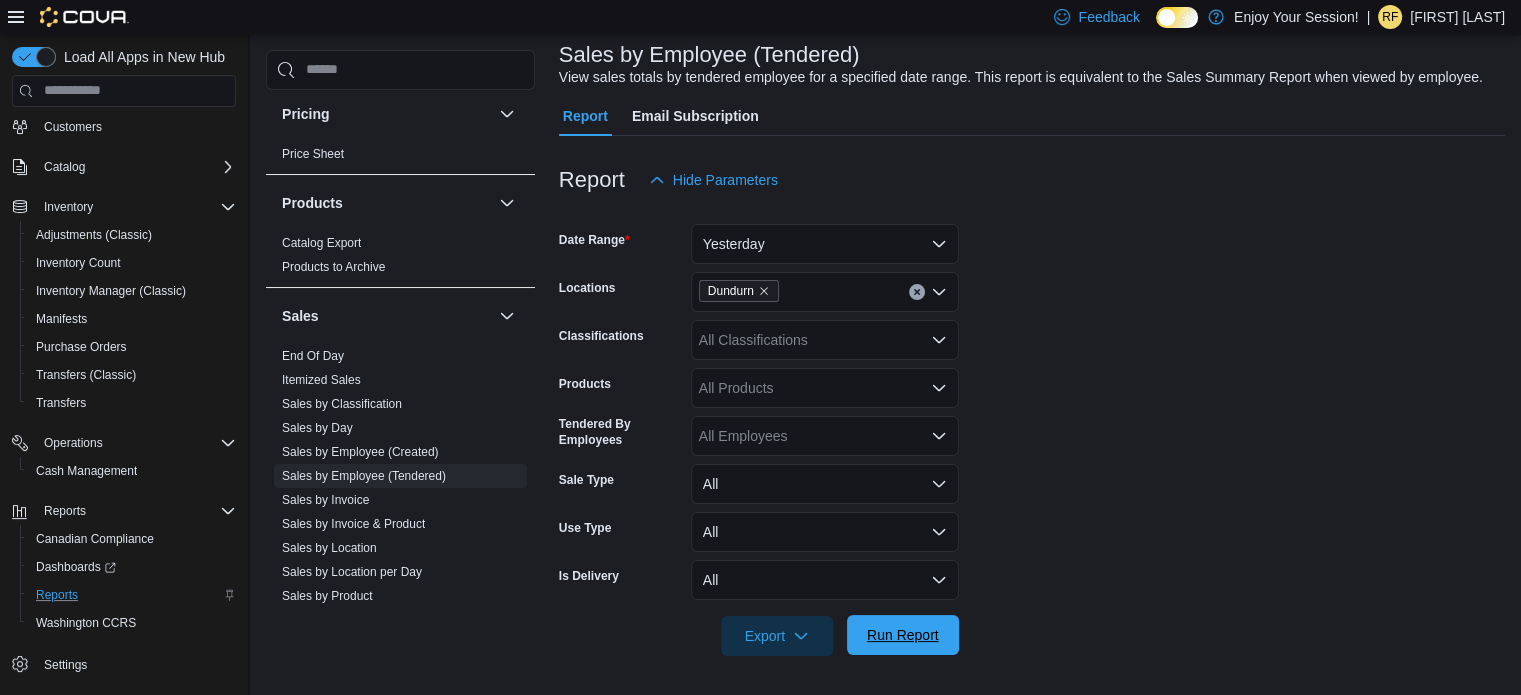 click on "Run Report" at bounding box center [903, 635] 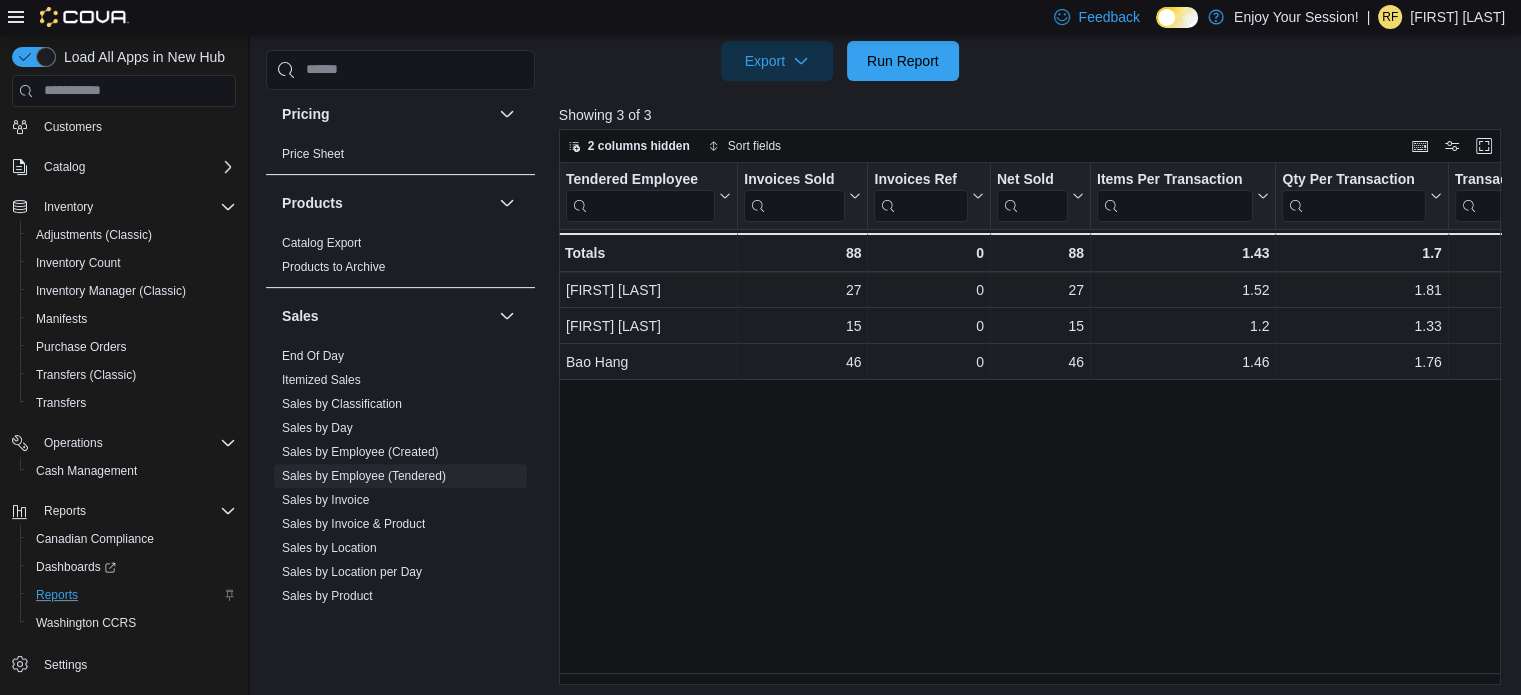 scroll, scrollTop: 701, scrollLeft: 0, axis: vertical 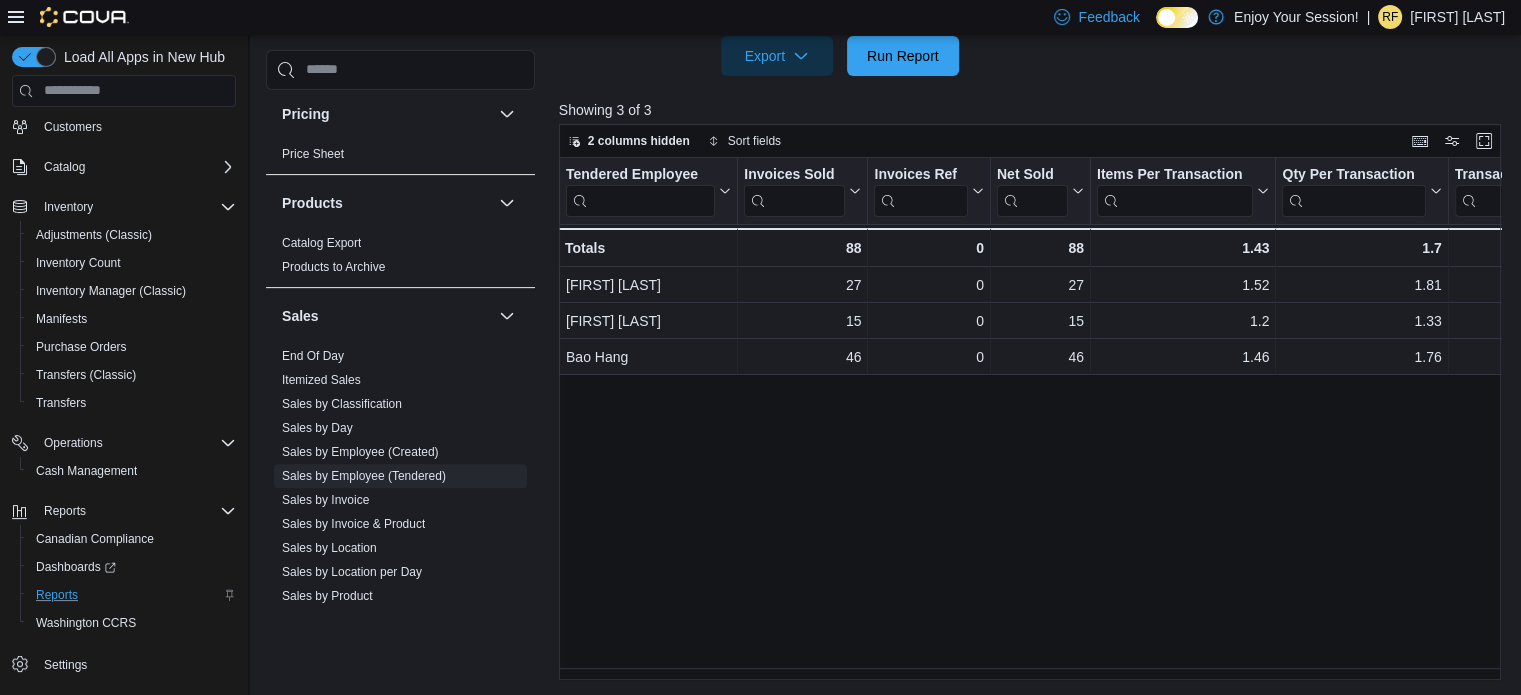 click on "[FIRST] [LAST]" at bounding box center [1457, 17] 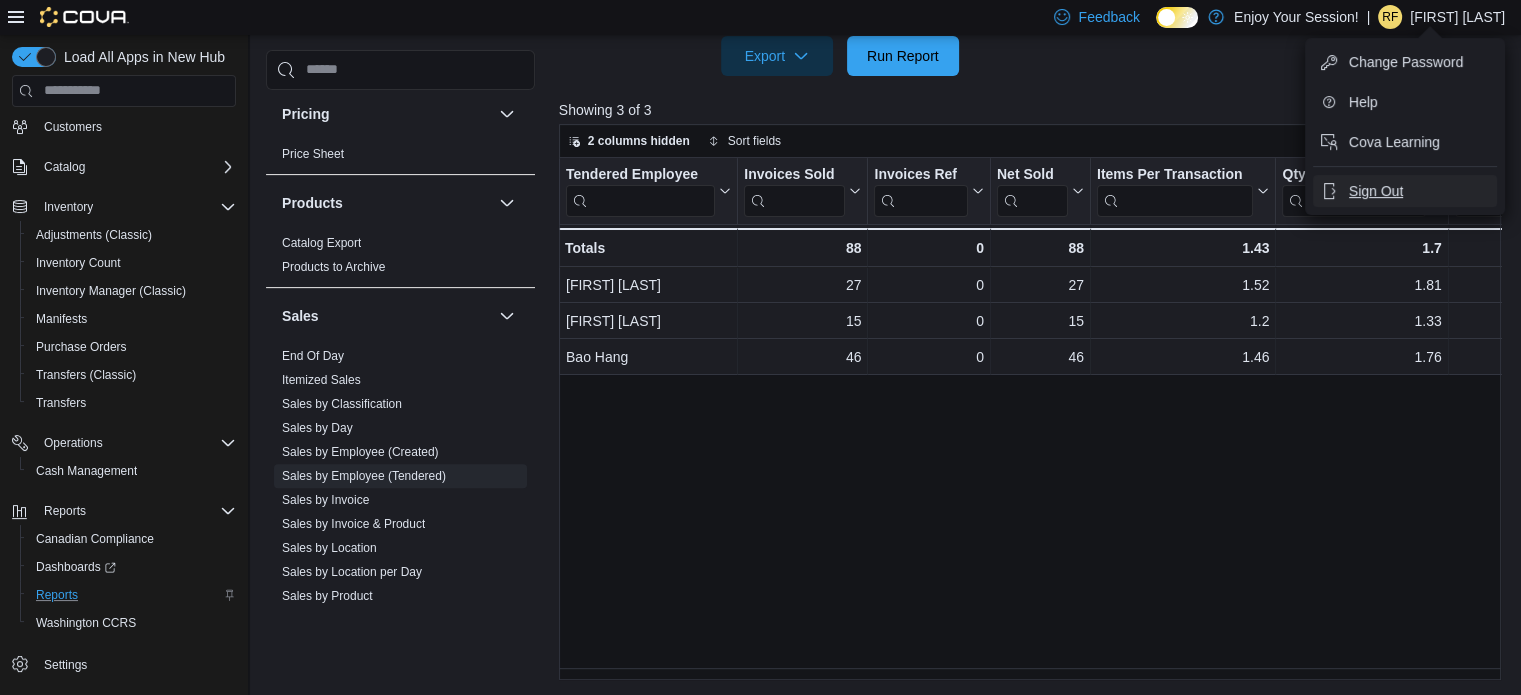 click on "Sign Out" at bounding box center (1376, 191) 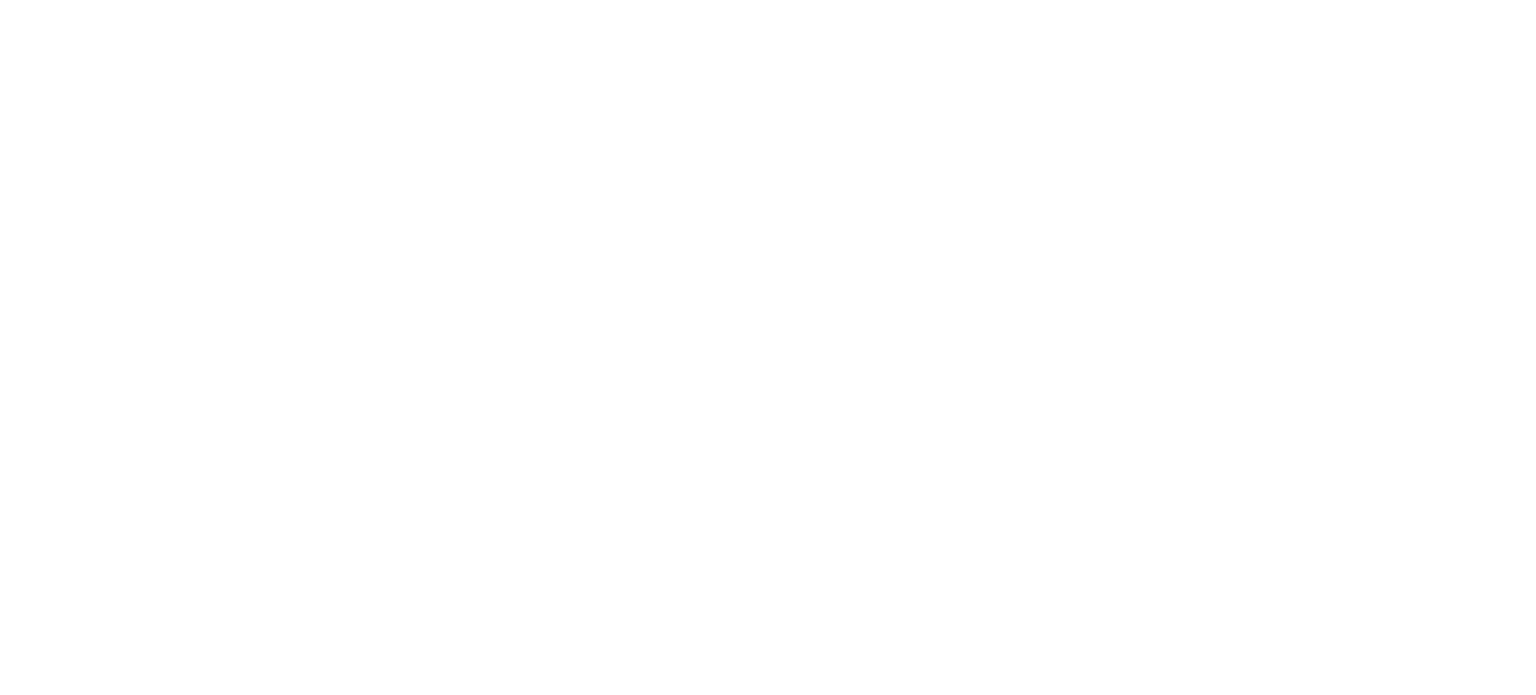 scroll, scrollTop: 0, scrollLeft: 0, axis: both 